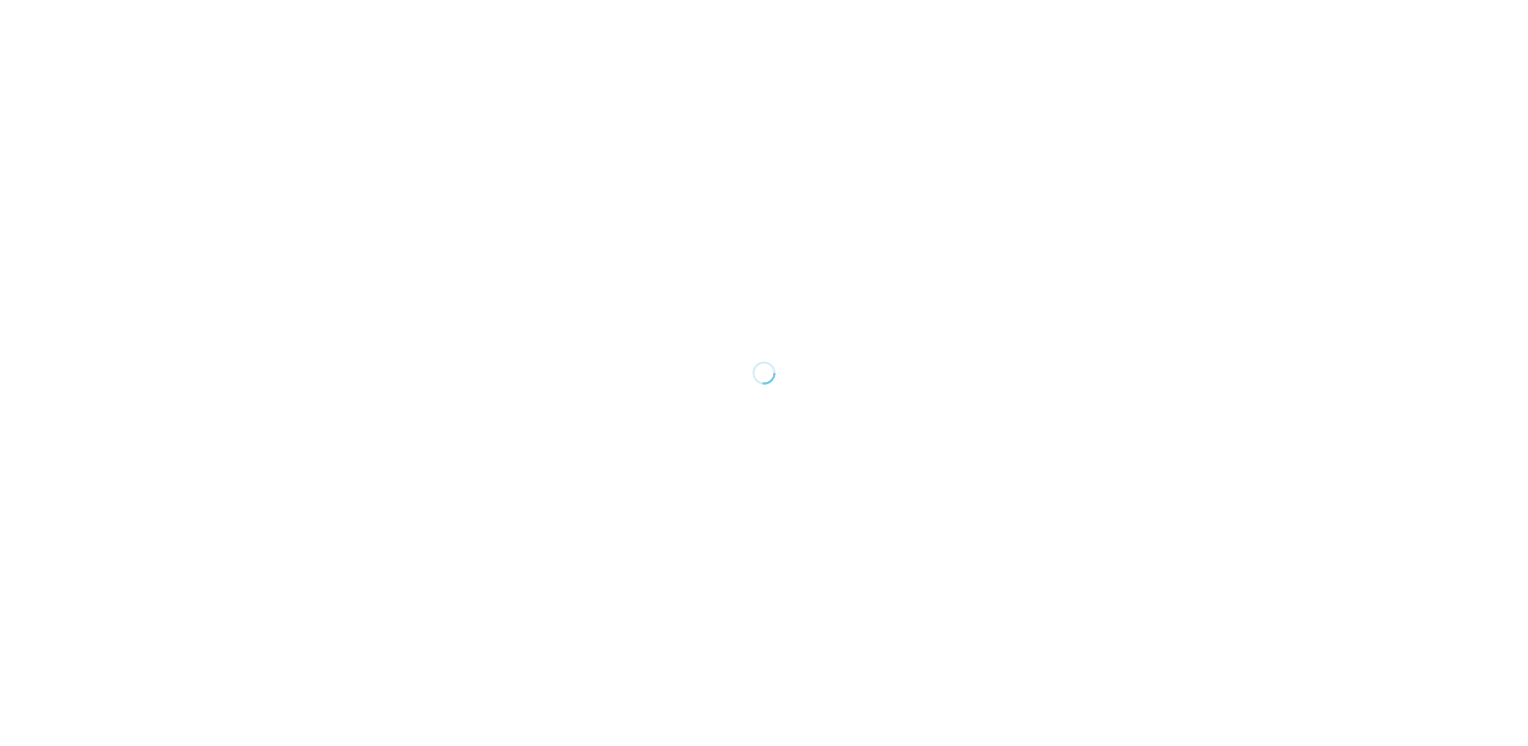 scroll, scrollTop: 0, scrollLeft: 0, axis: both 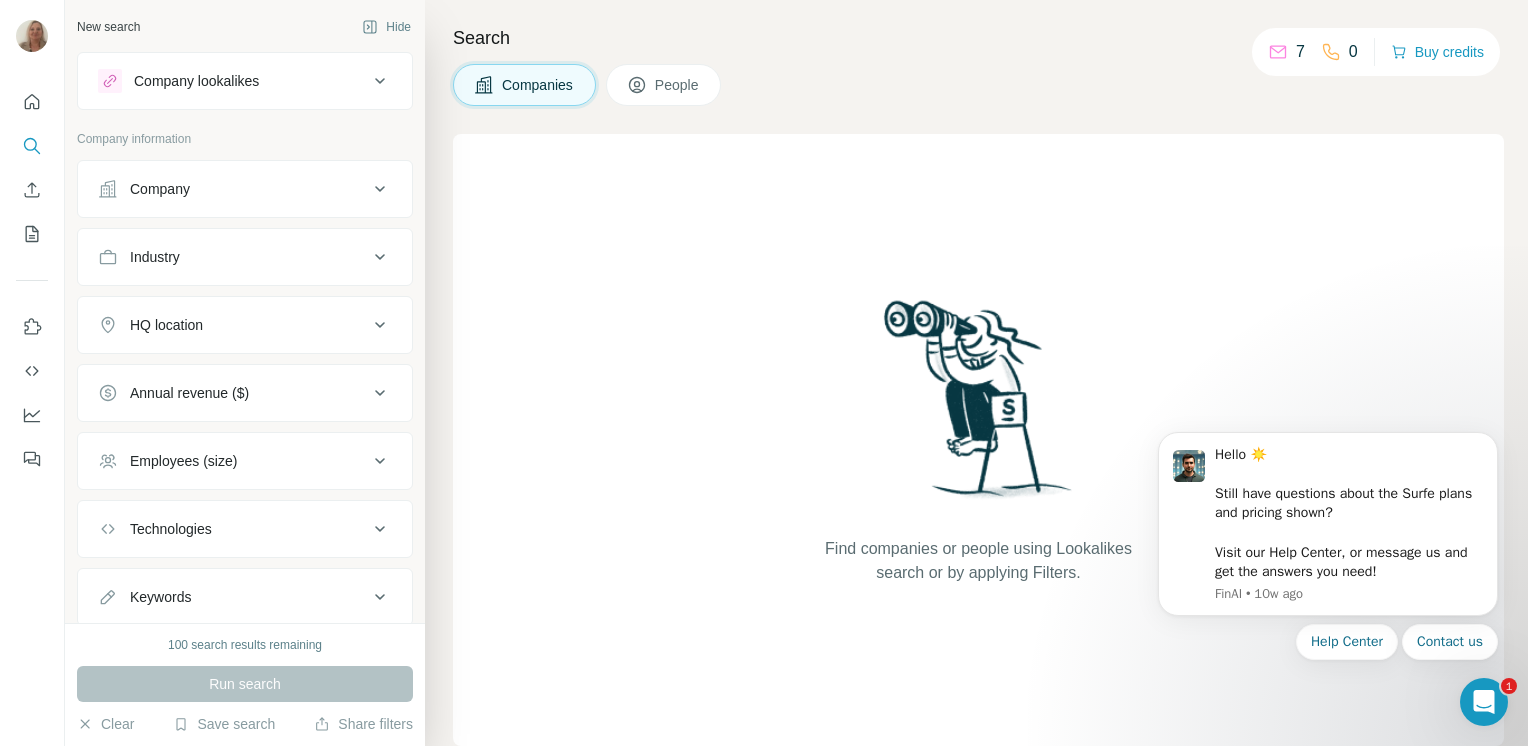 click on "Company" at bounding box center [233, 189] 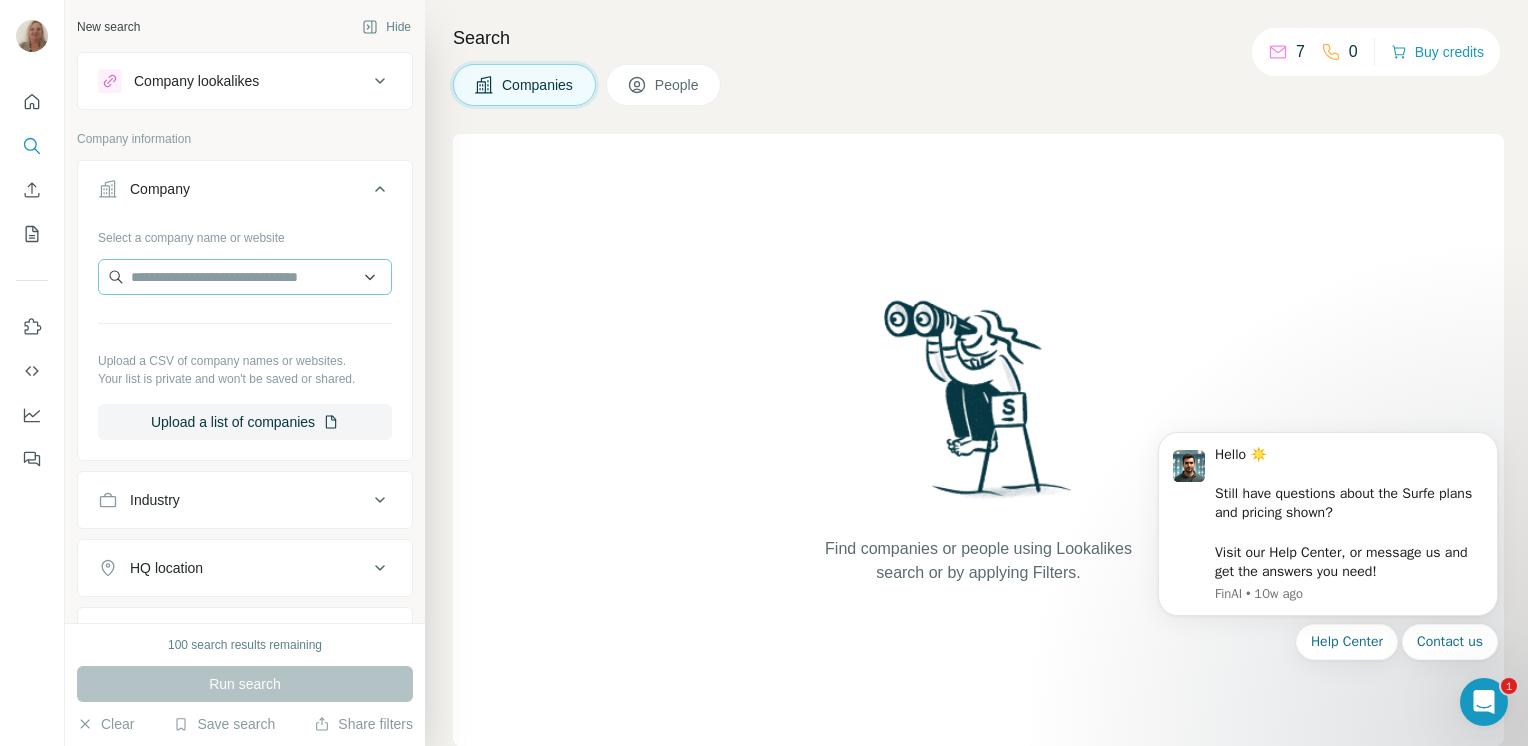 type 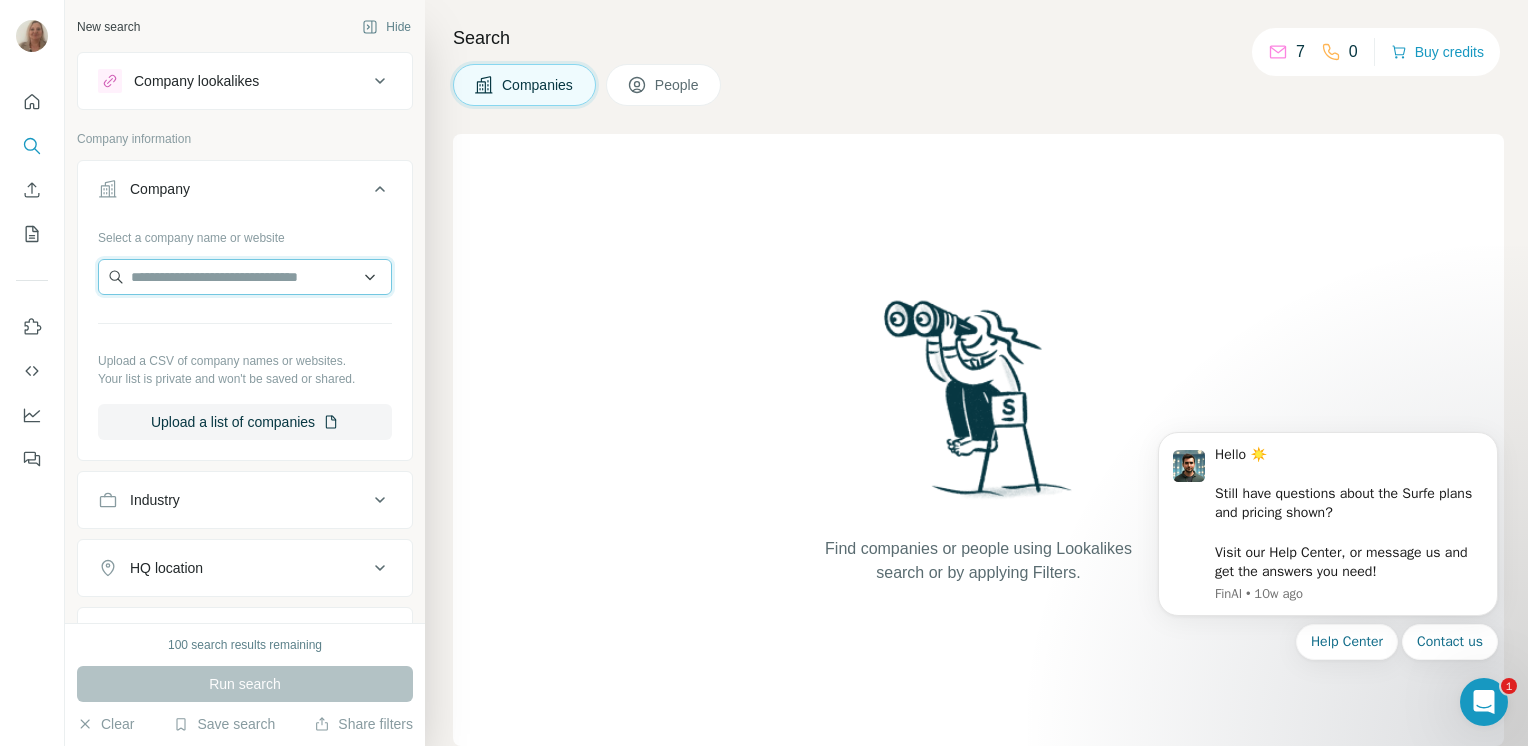 click at bounding box center (245, 277) 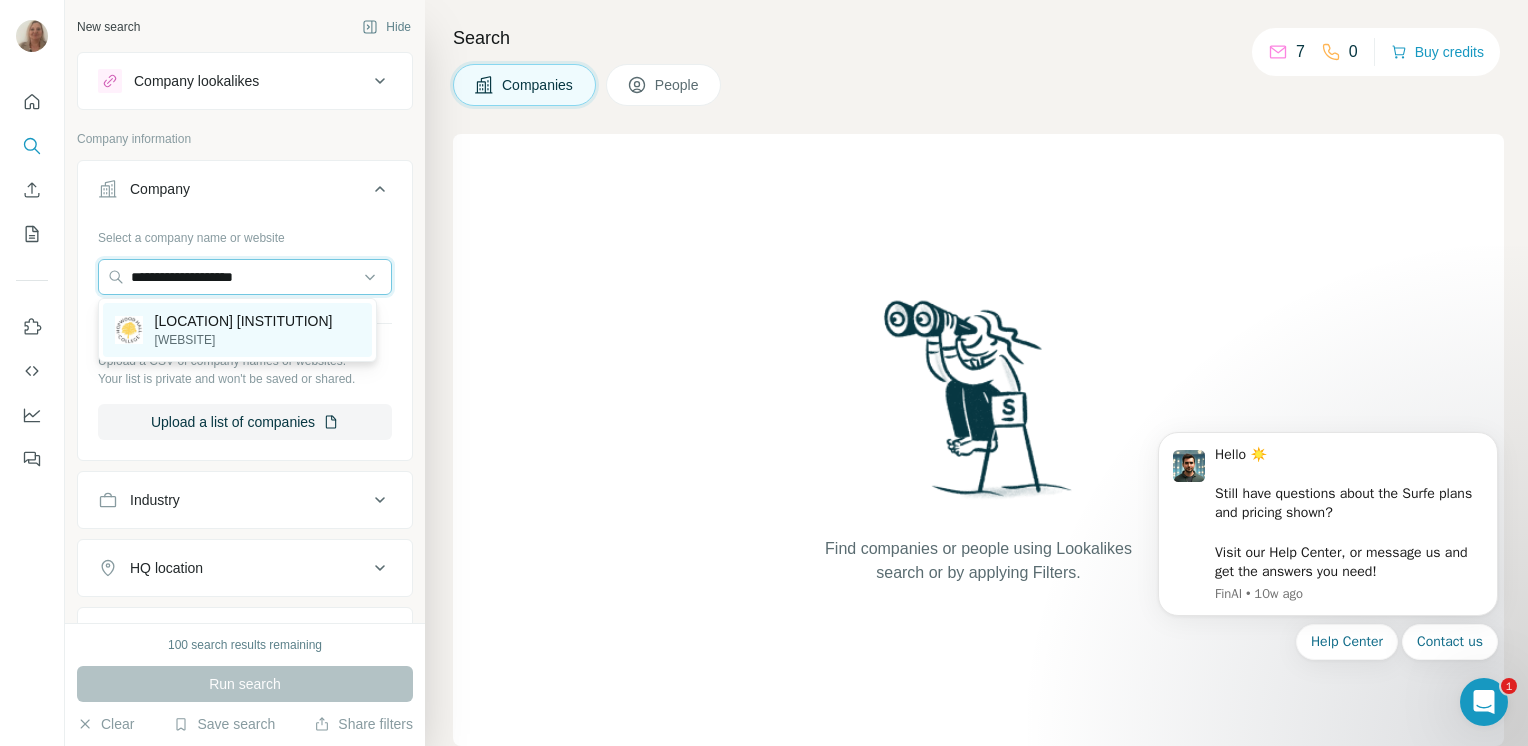 type on "**********" 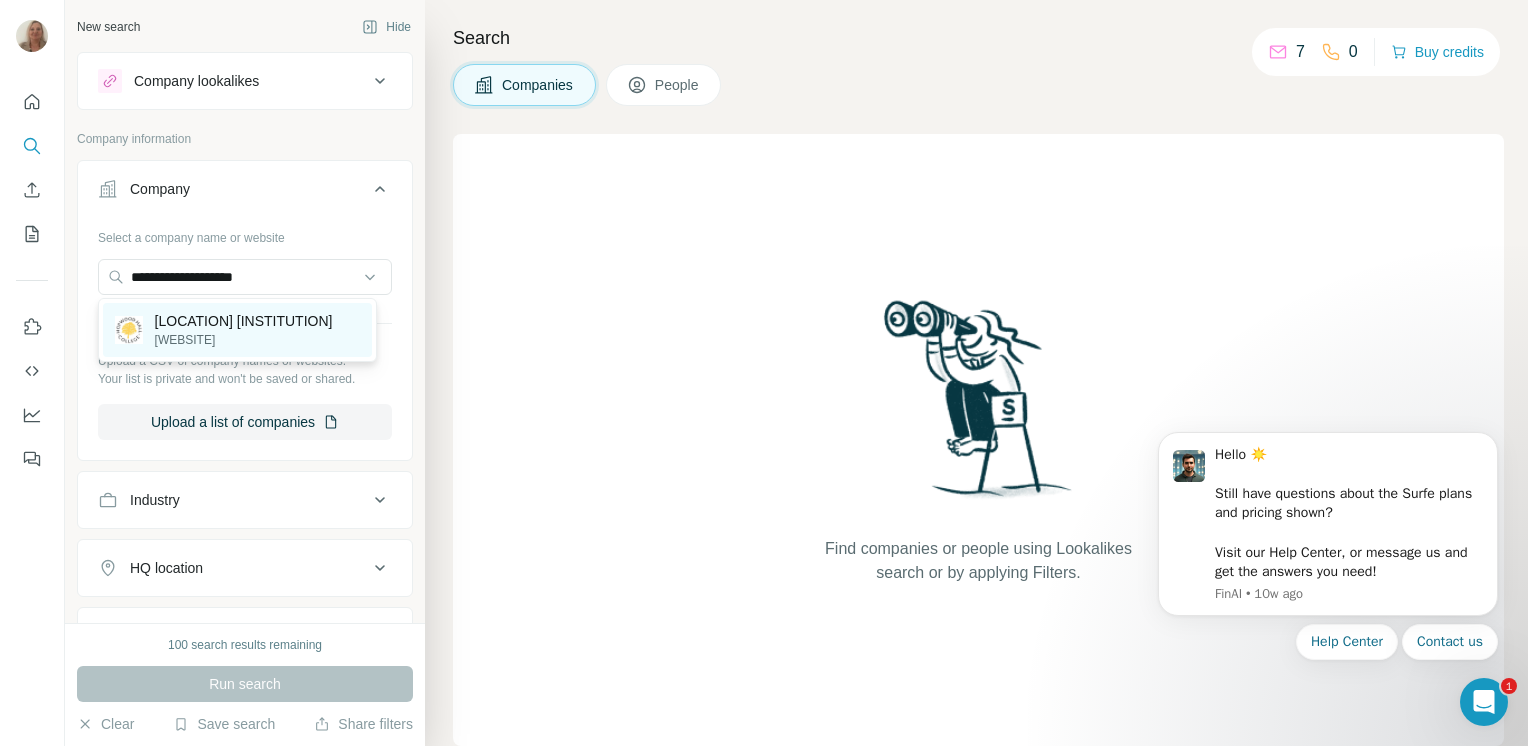 click on "[LOCATION] [INSTITUTION]" at bounding box center [244, 321] 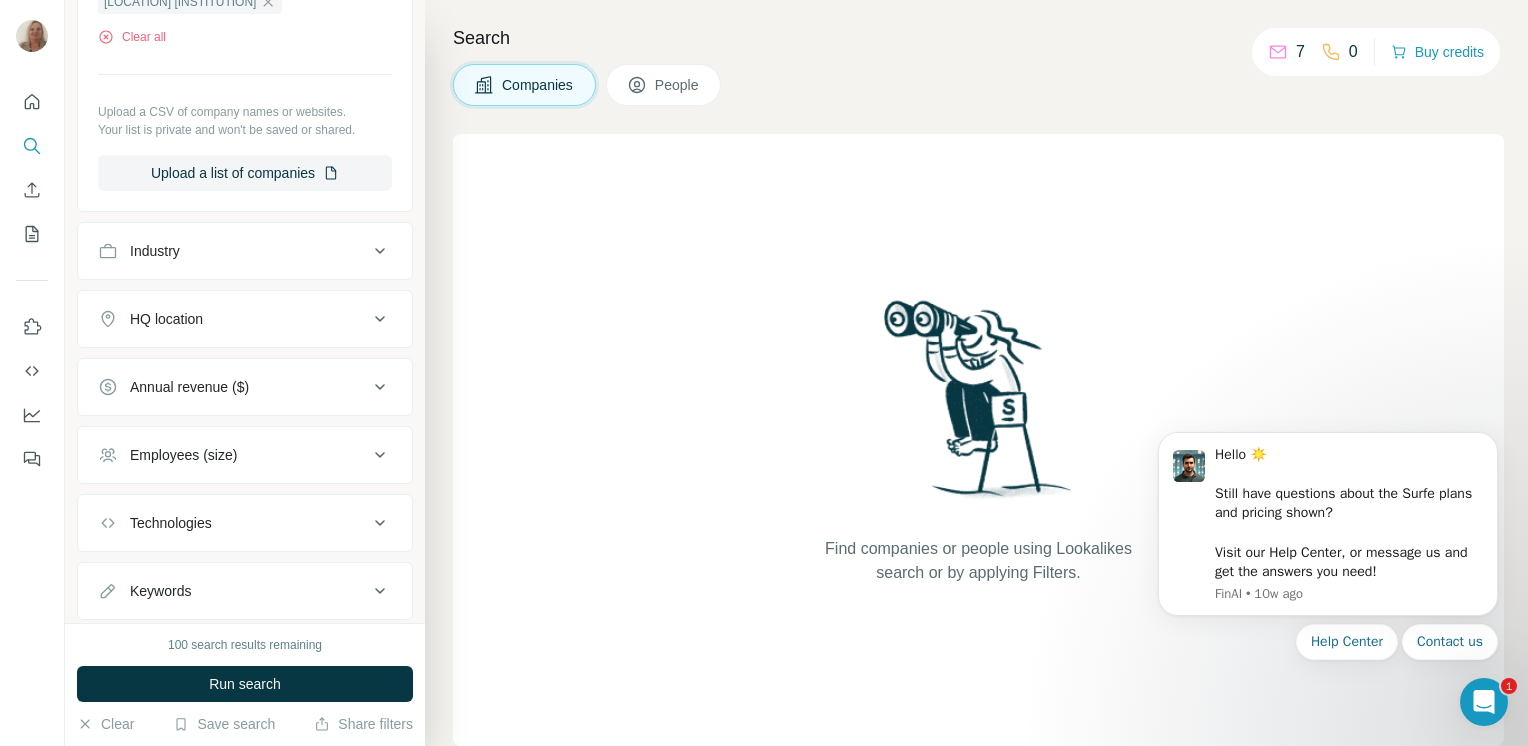 scroll, scrollTop: 367, scrollLeft: 0, axis: vertical 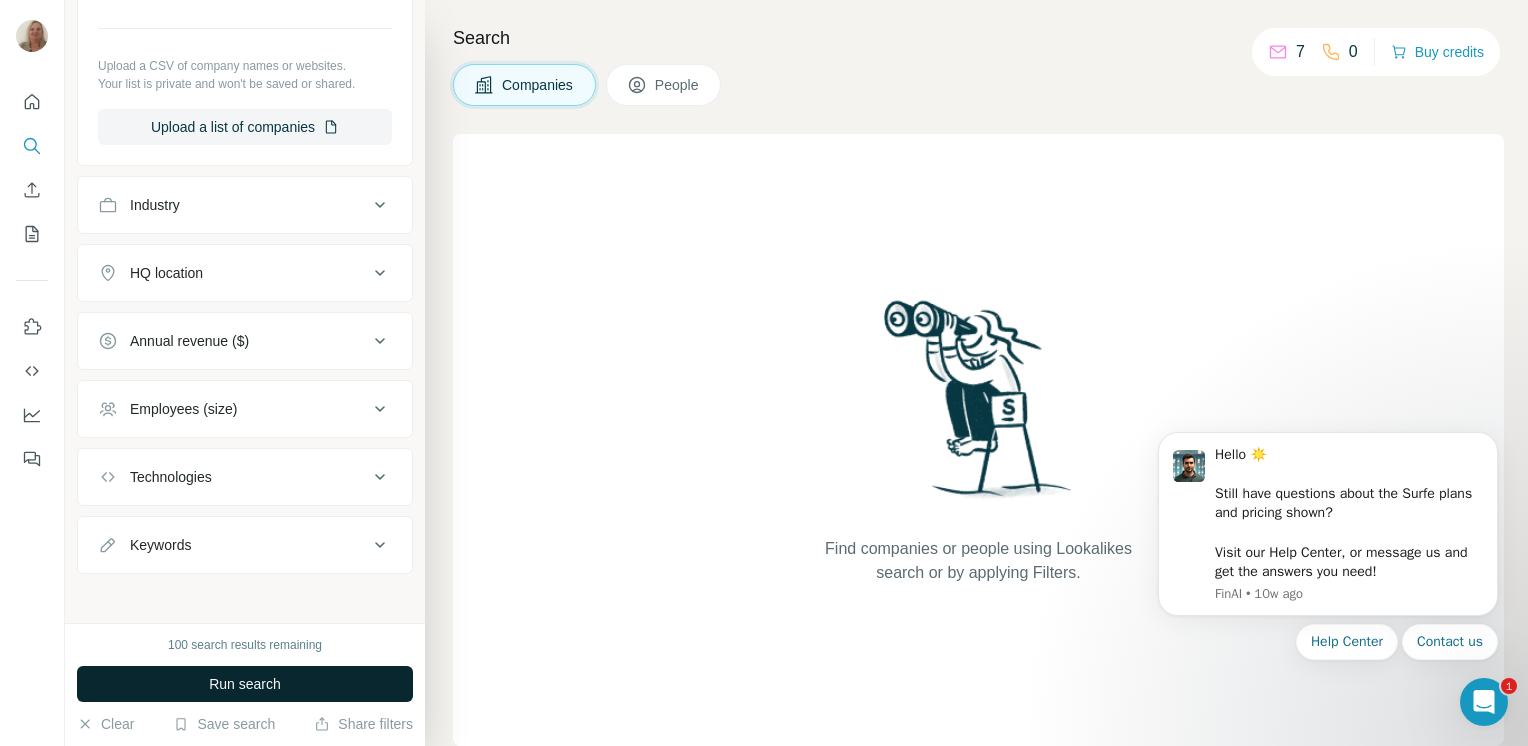 click on "Run search" at bounding box center (245, 684) 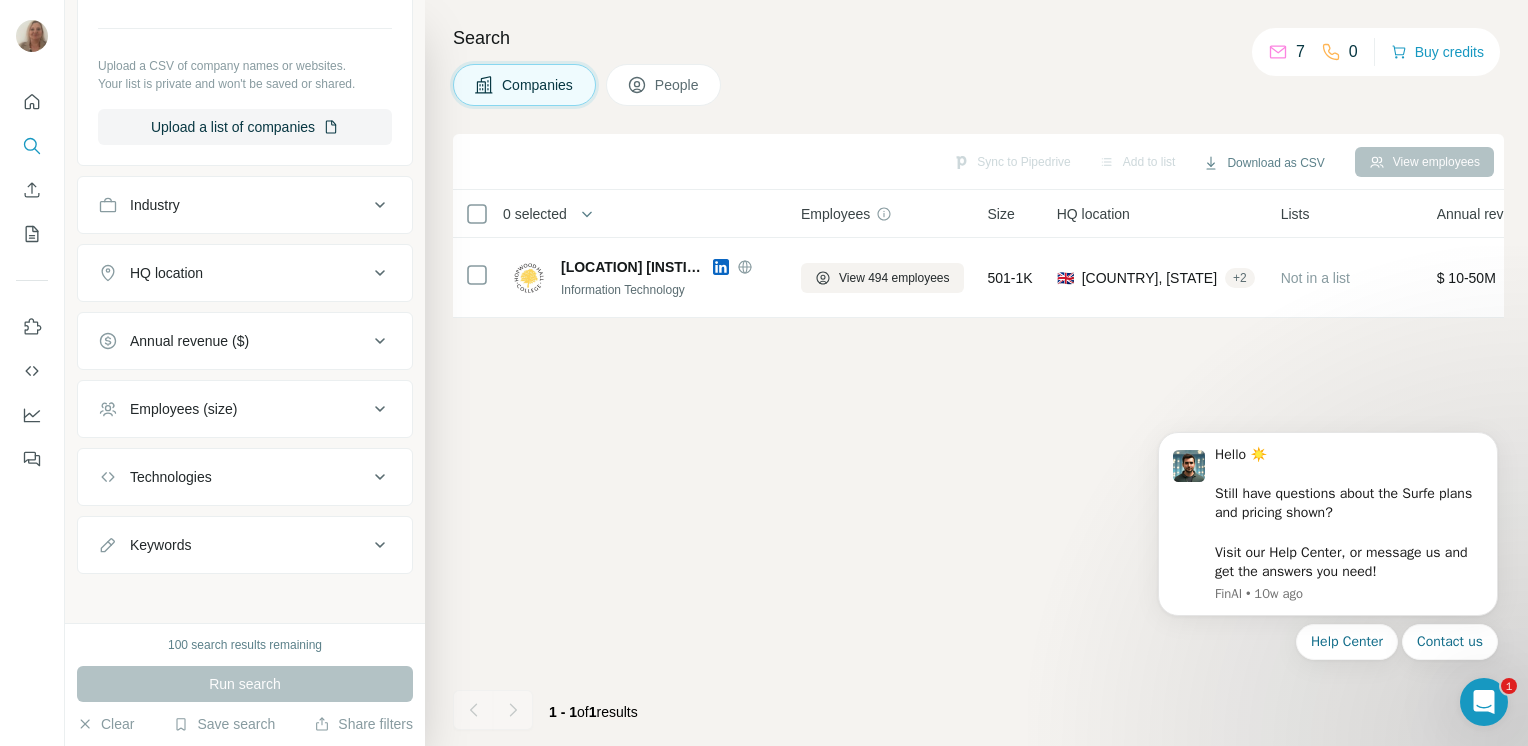 click on "Run search" at bounding box center (245, 684) 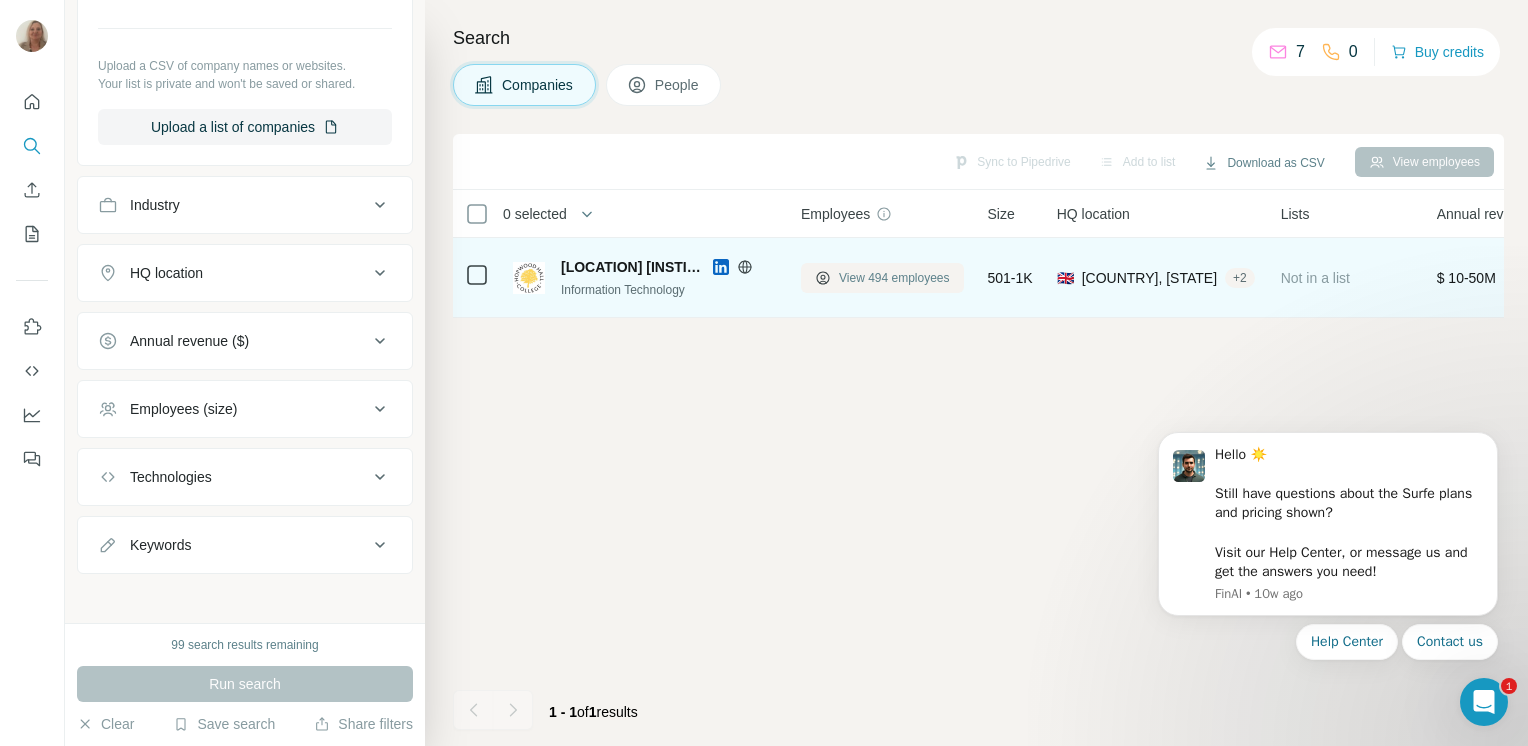 click on "View 494 employees" at bounding box center [894, 278] 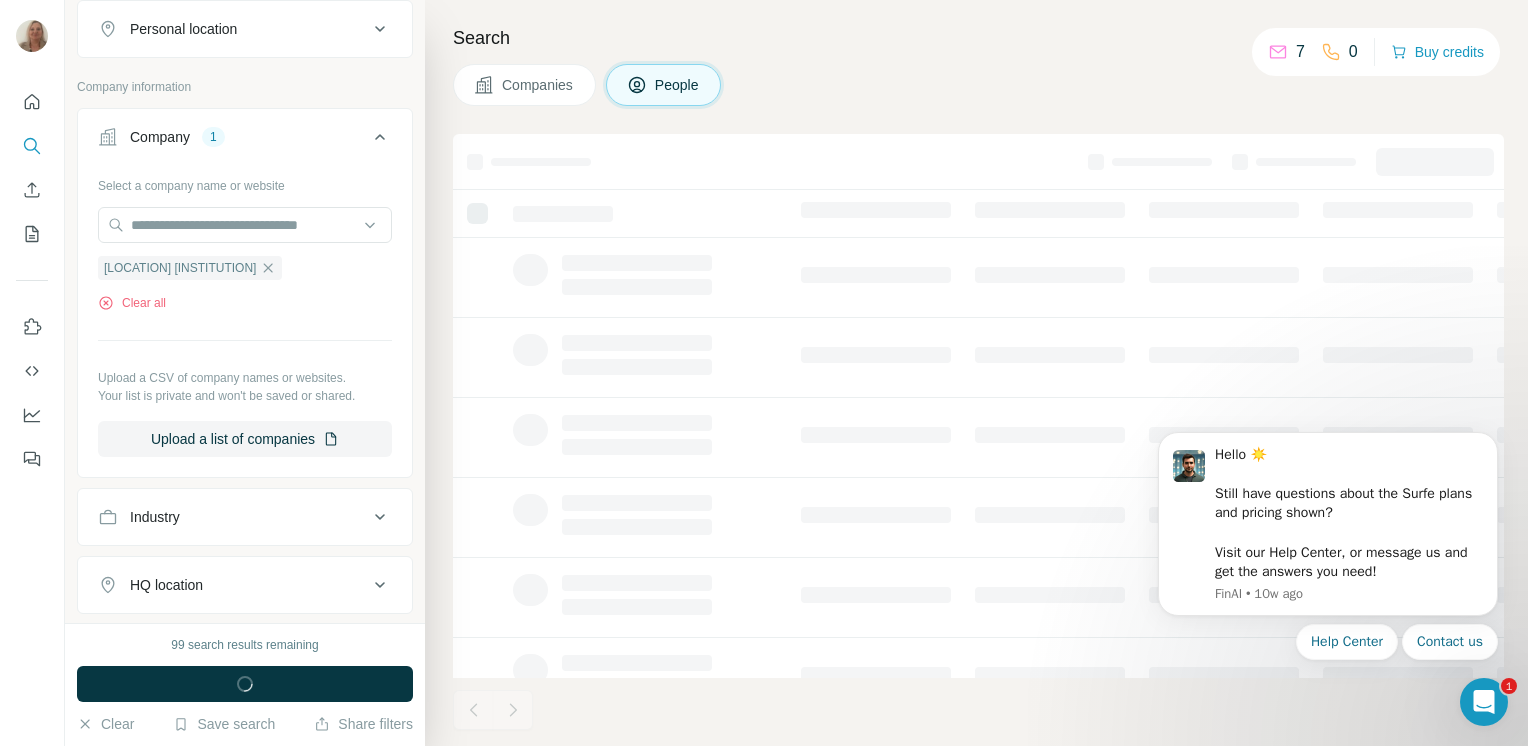 scroll, scrollTop: 674, scrollLeft: 0, axis: vertical 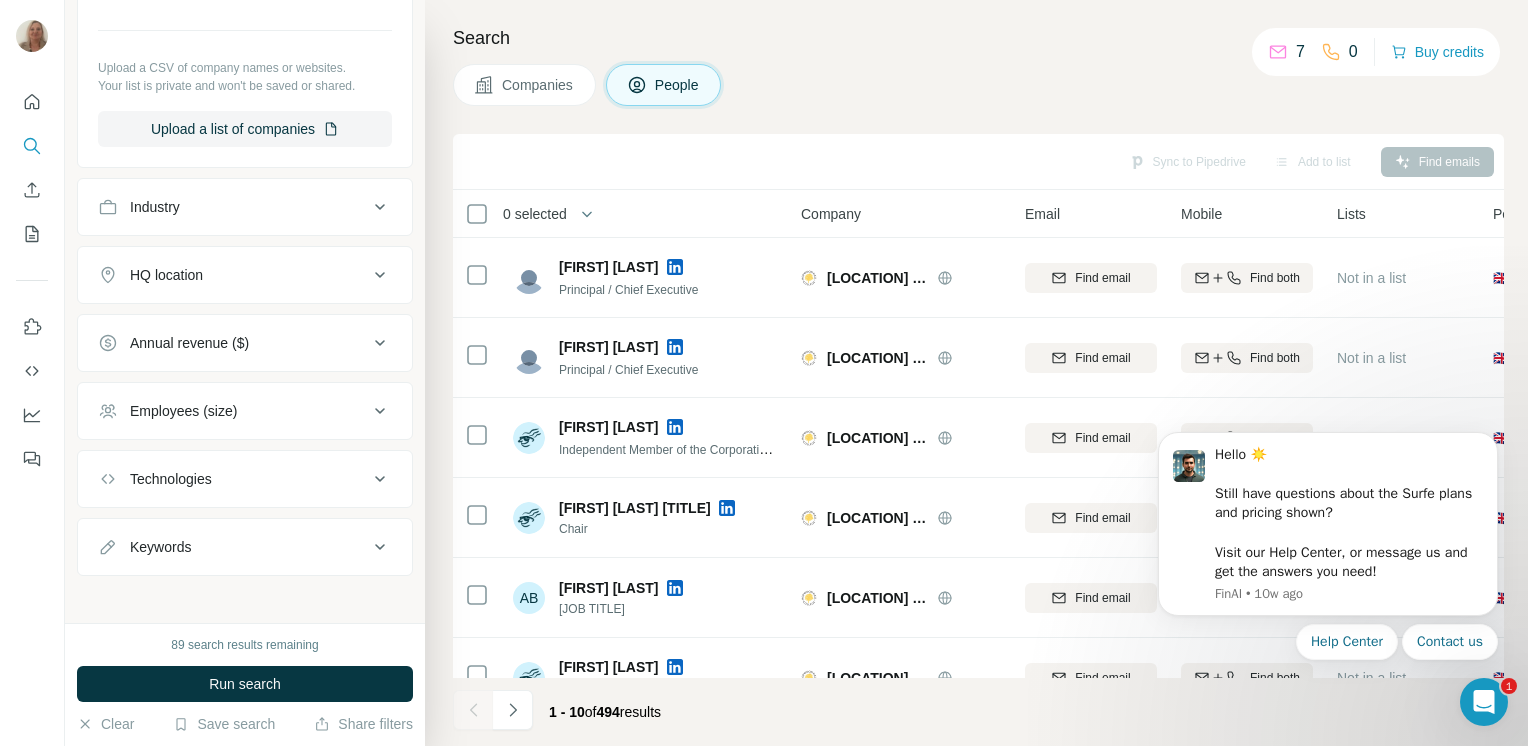 click on "People" at bounding box center [678, 85] 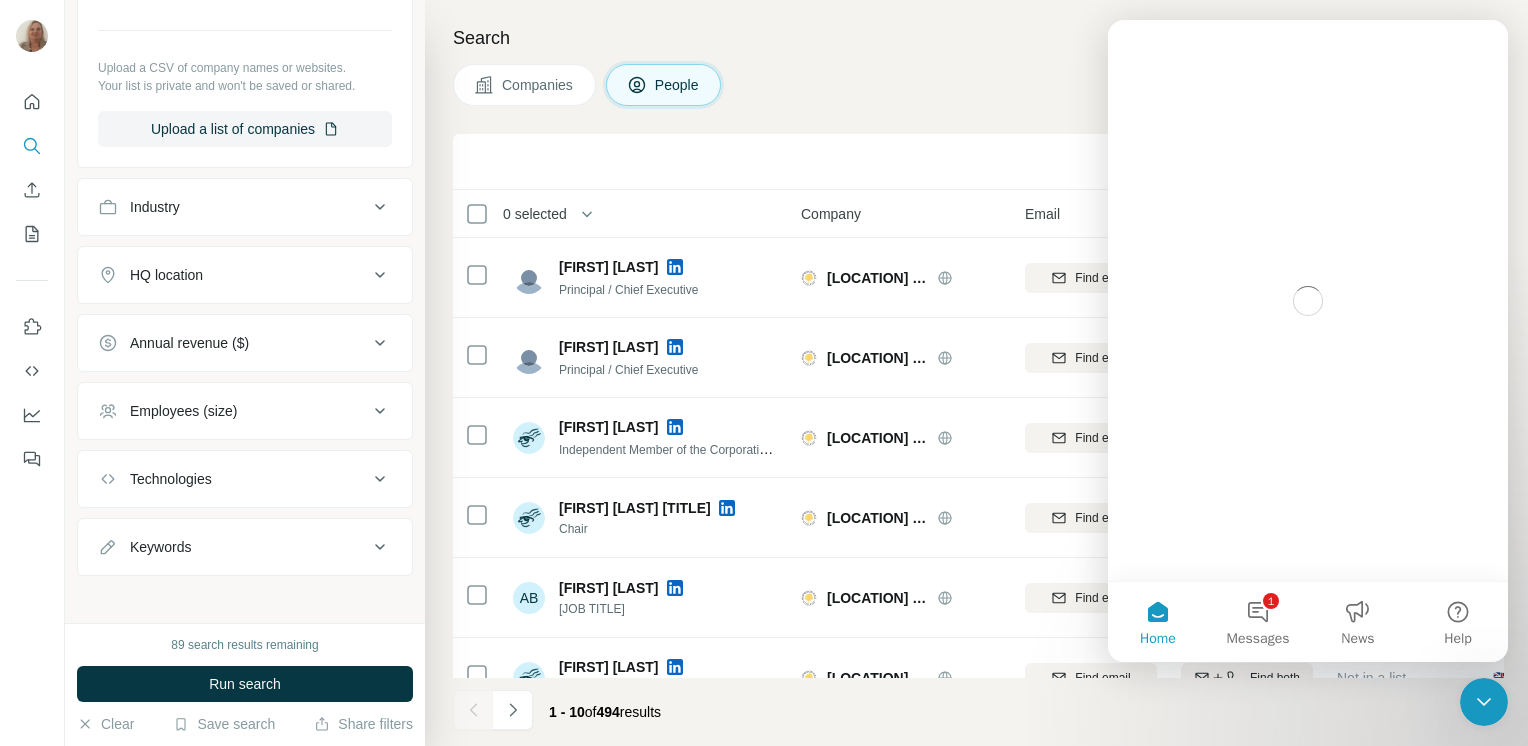 scroll, scrollTop: 0, scrollLeft: 0, axis: both 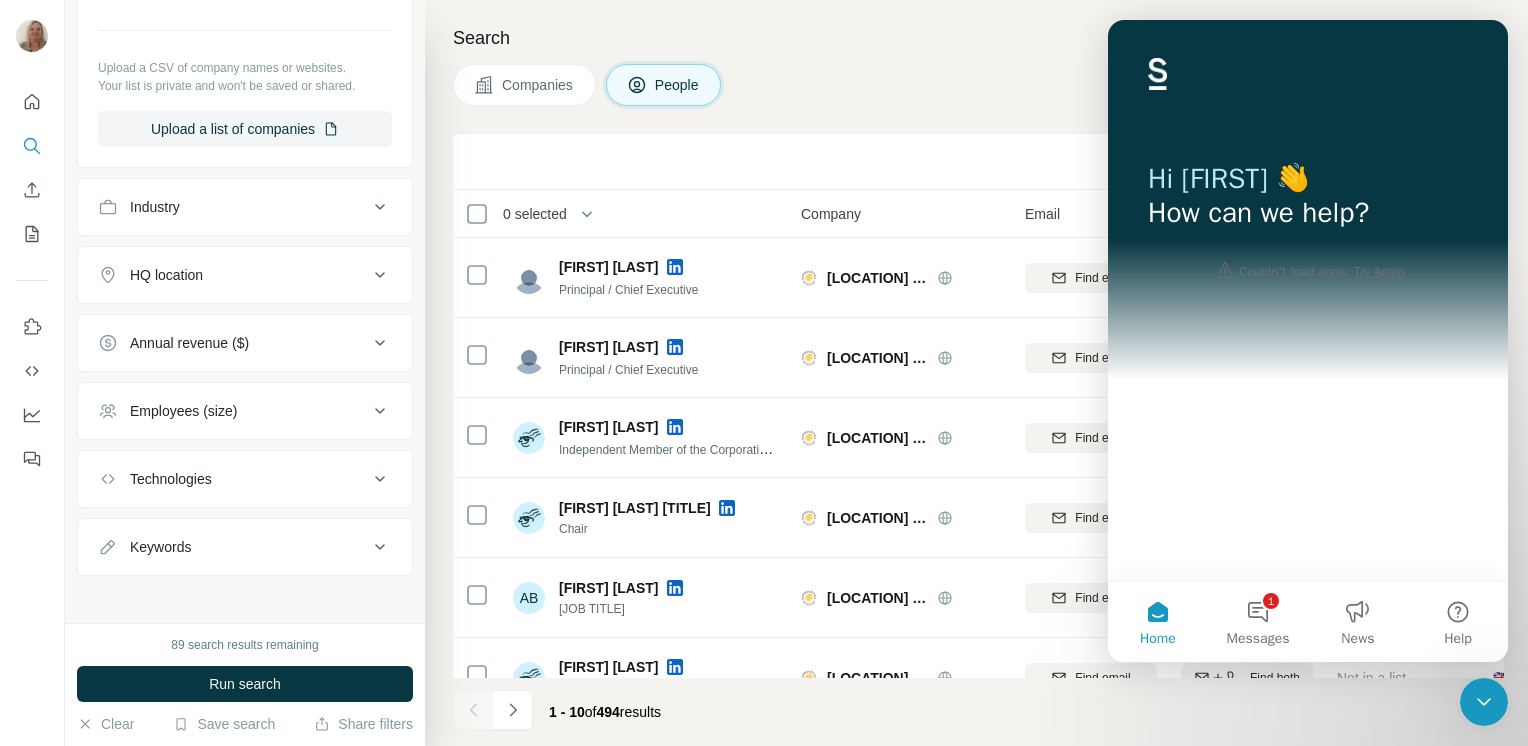 click on "Home" at bounding box center [1158, 622] 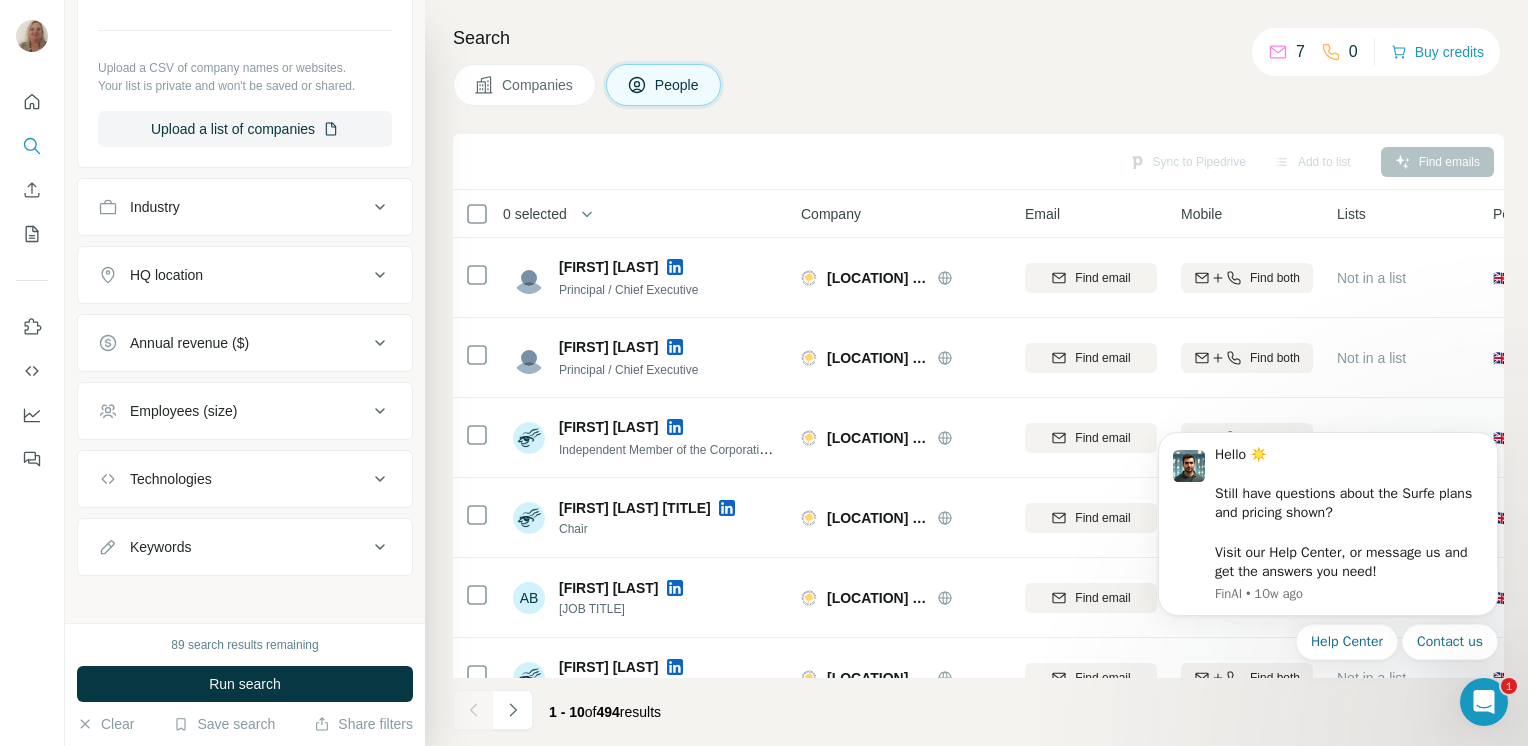 scroll, scrollTop: 0, scrollLeft: 0, axis: both 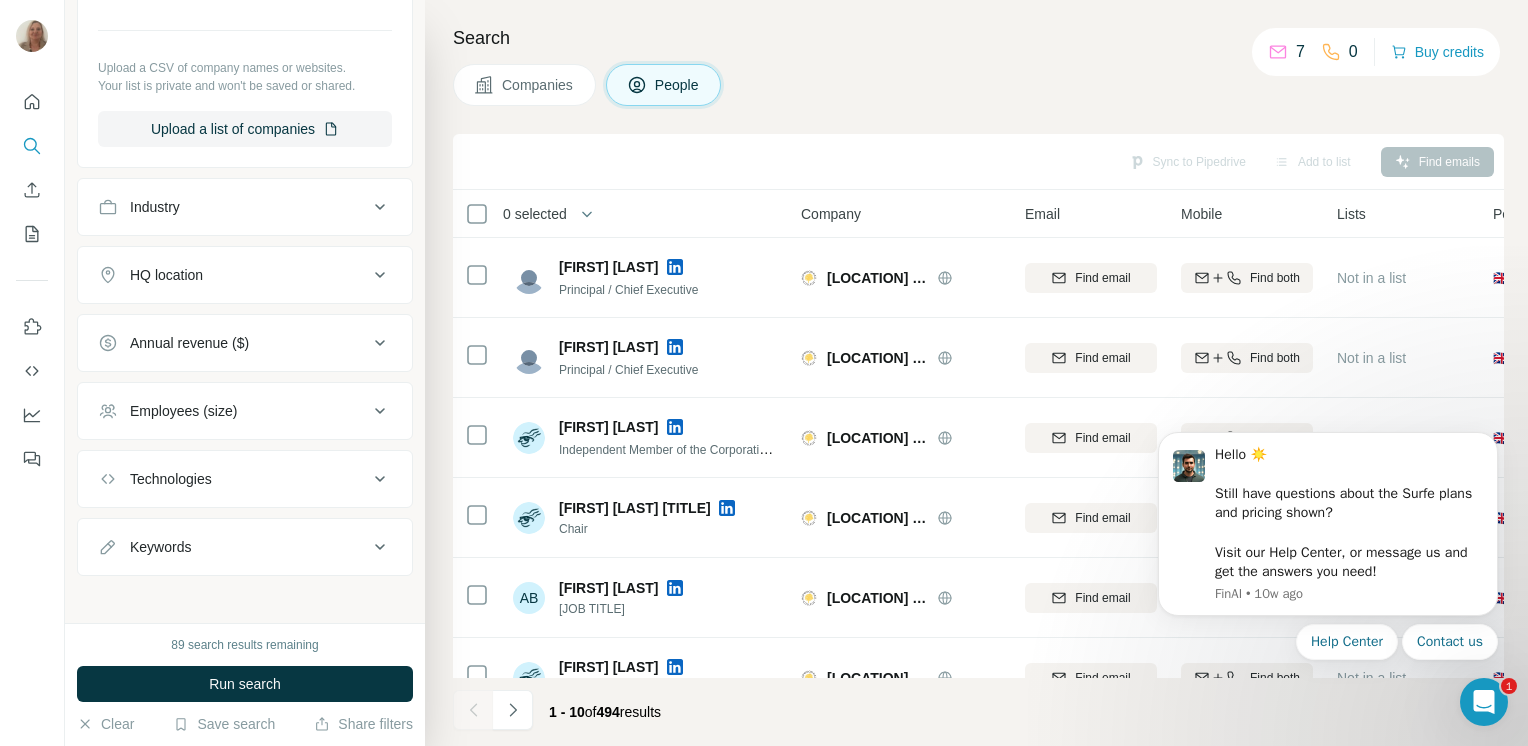 click on "Hello ☀️ ​ Still have questions about the Surfe plans and pricing shown?  ​ Visit our Help Center, or message us and get the answers you need!  [ORGANIZATION] • [TIME] ago Help Center Contact us" at bounding box center [1328, 529] 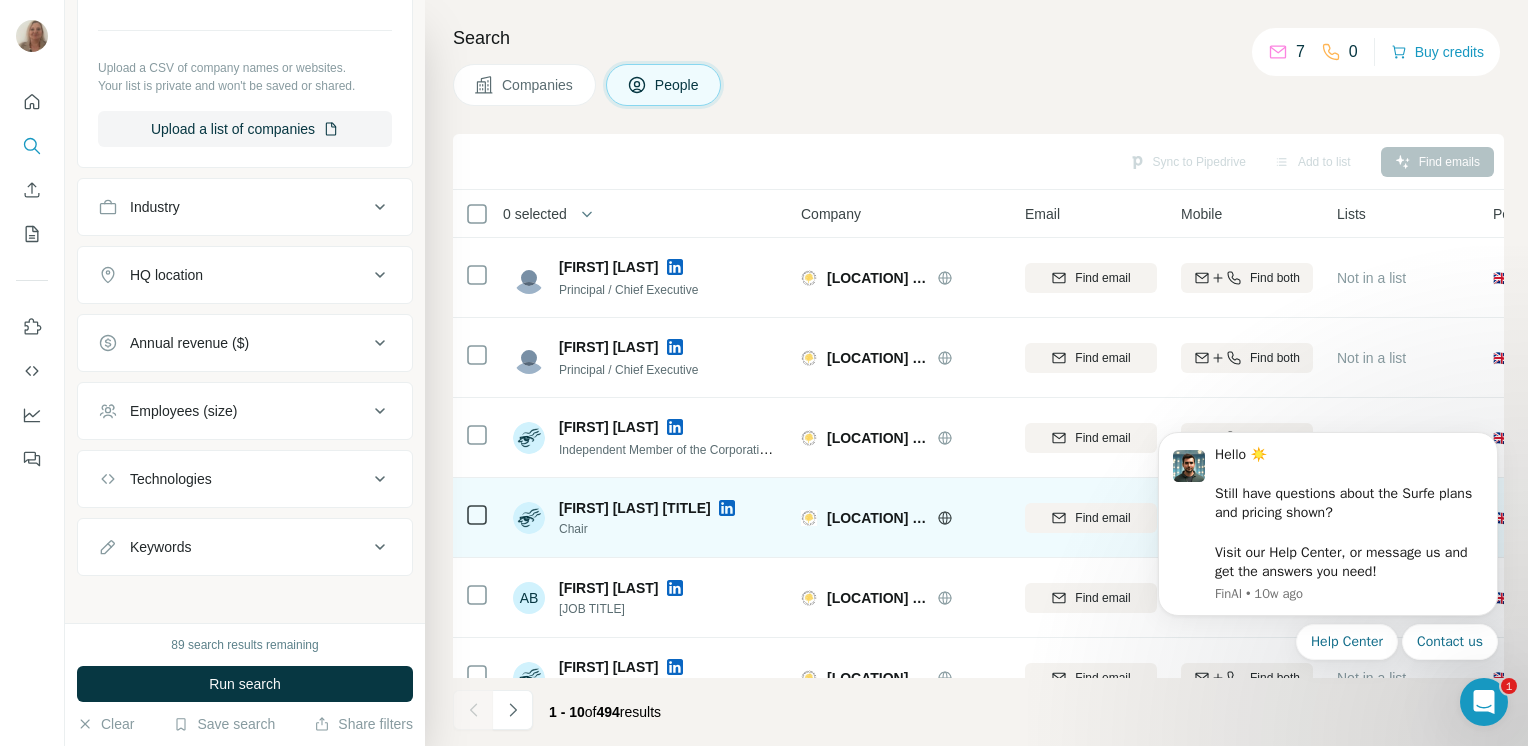 click on "[FIRST] [LAST] [TITLE]" at bounding box center [646, 517] 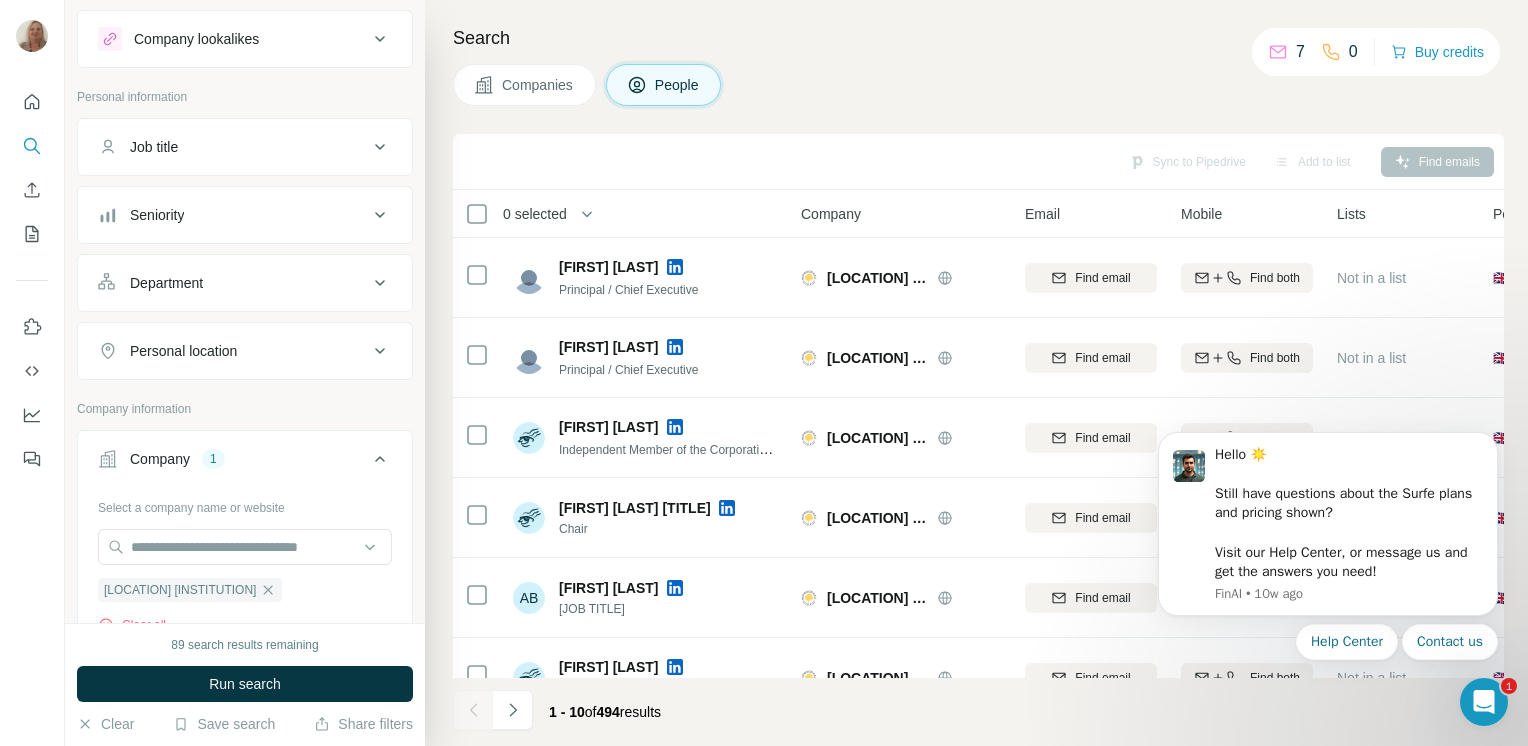 scroll, scrollTop: 17, scrollLeft: 0, axis: vertical 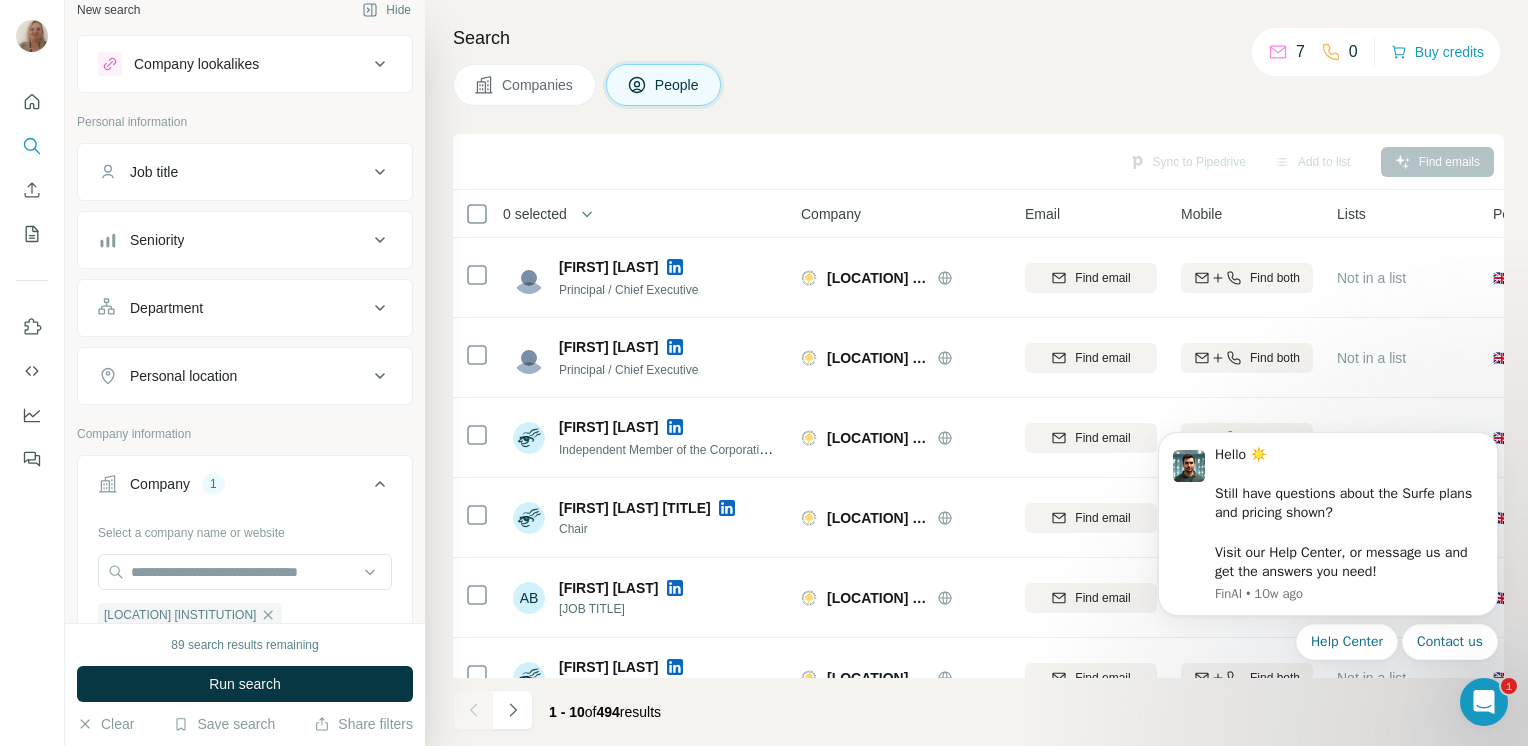 click 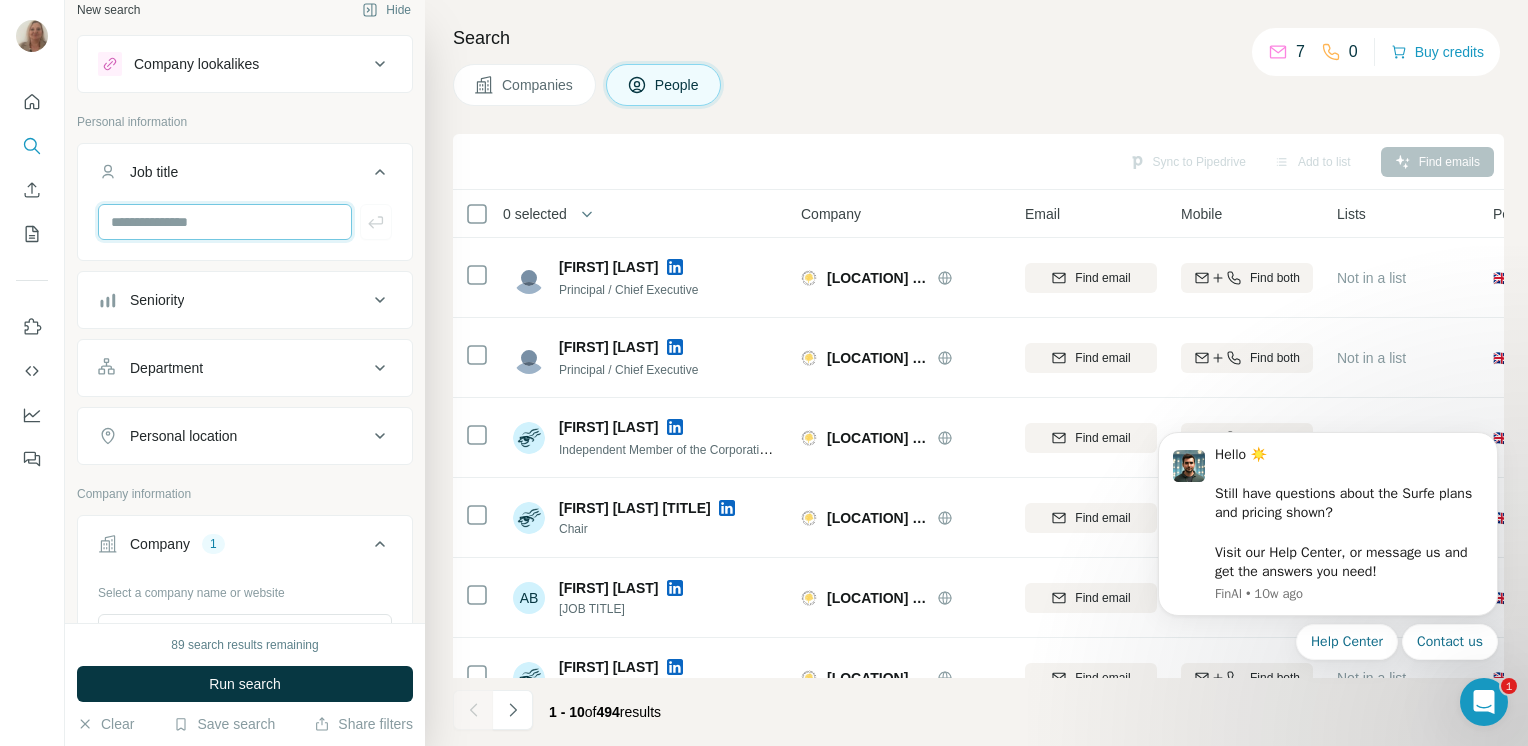 click at bounding box center [225, 222] 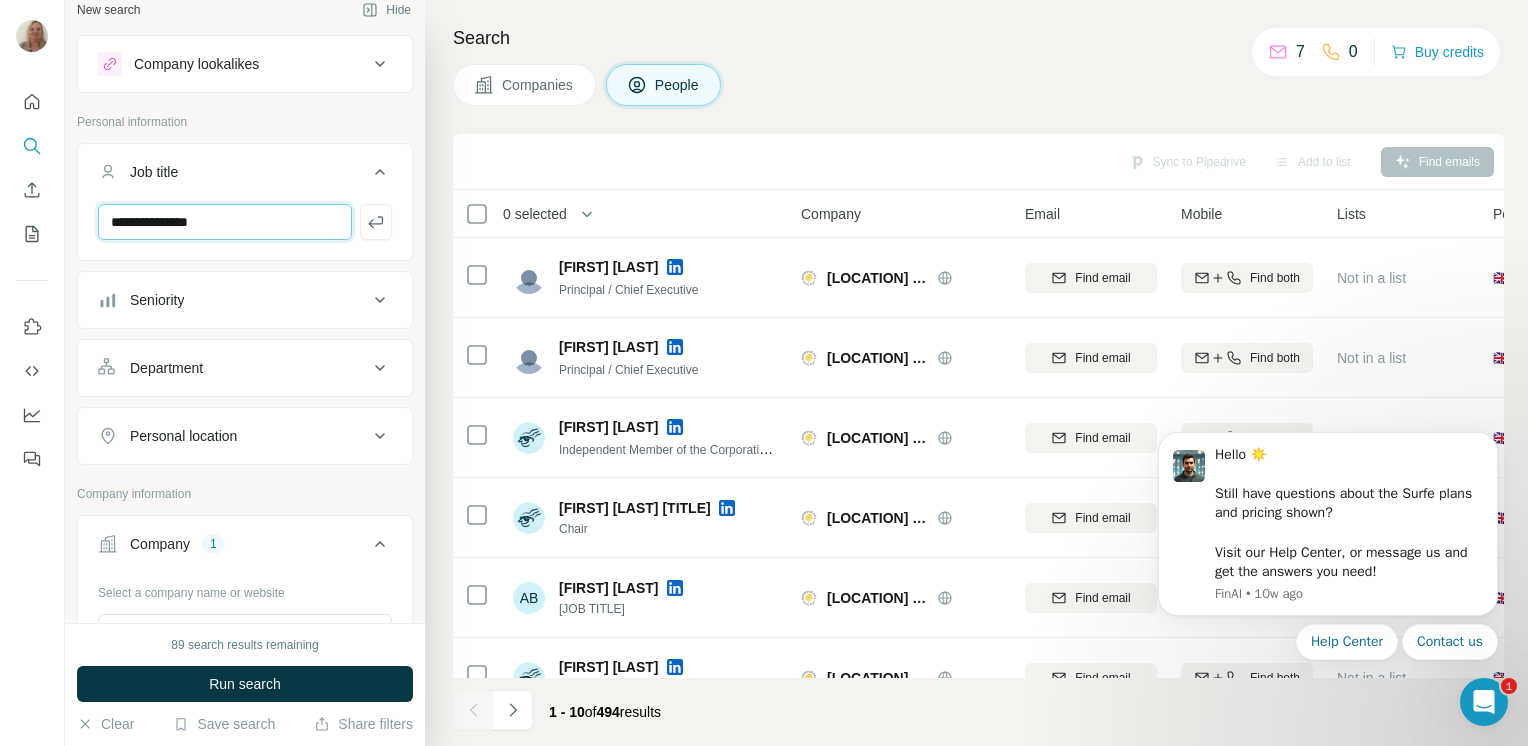 type on "**********" 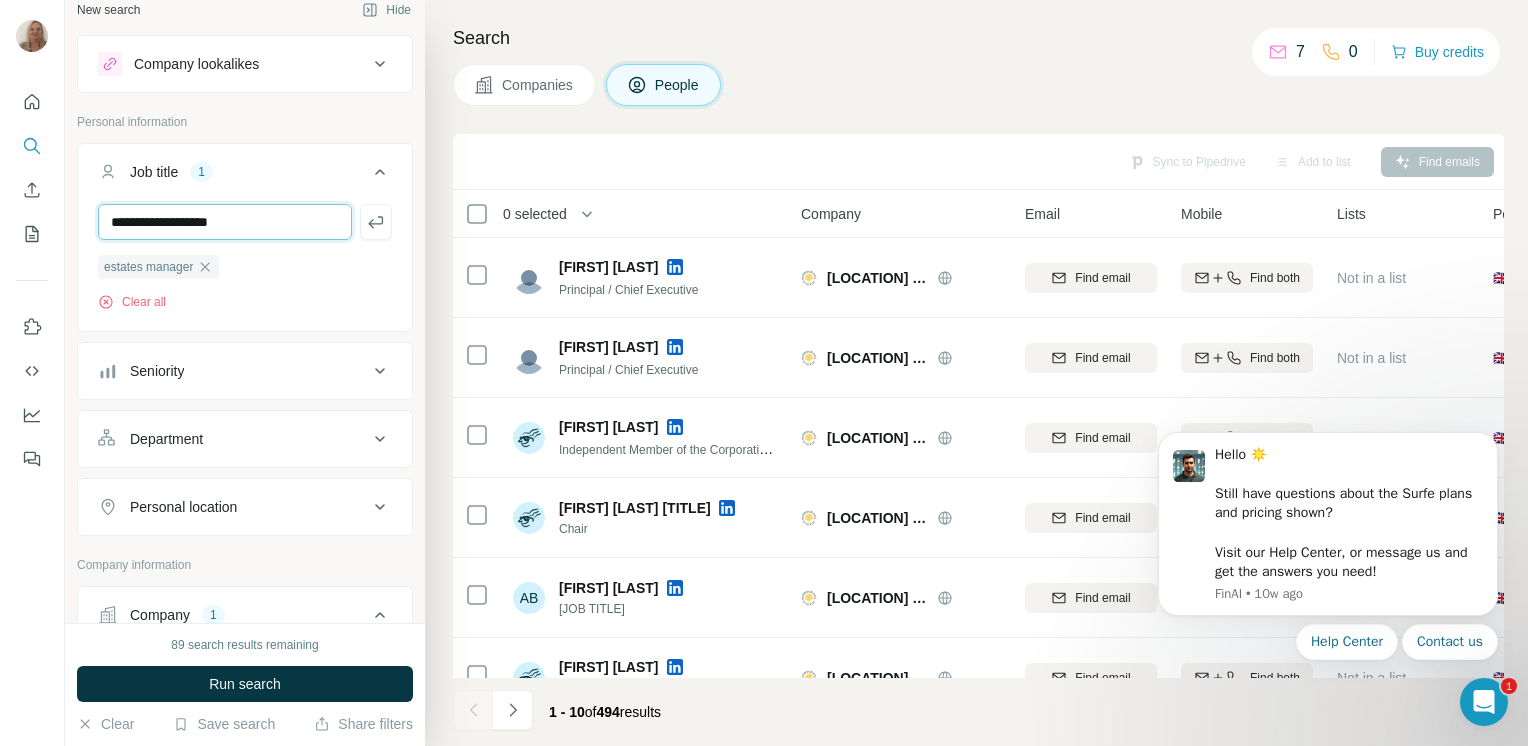 type on "**********" 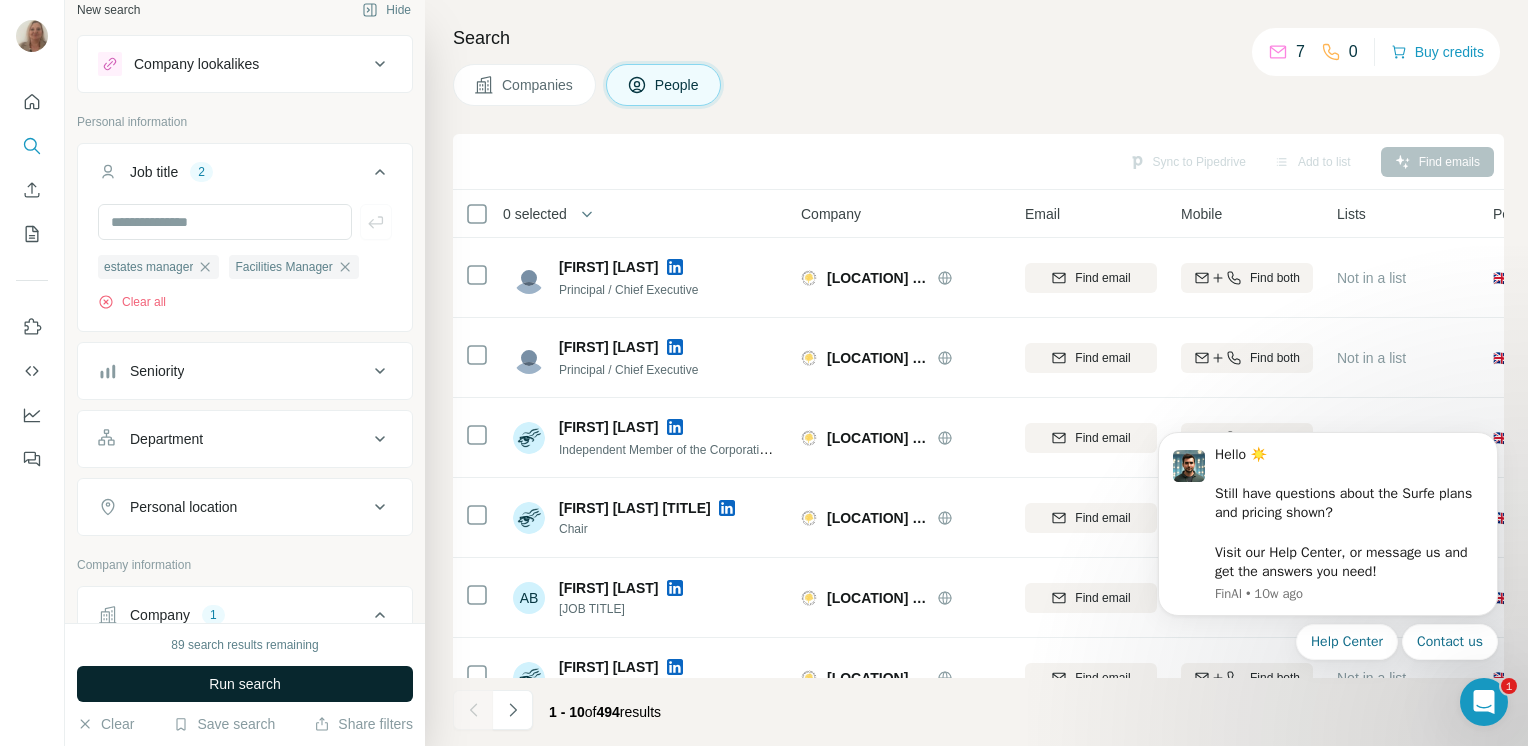 click on "Run search" at bounding box center (245, 684) 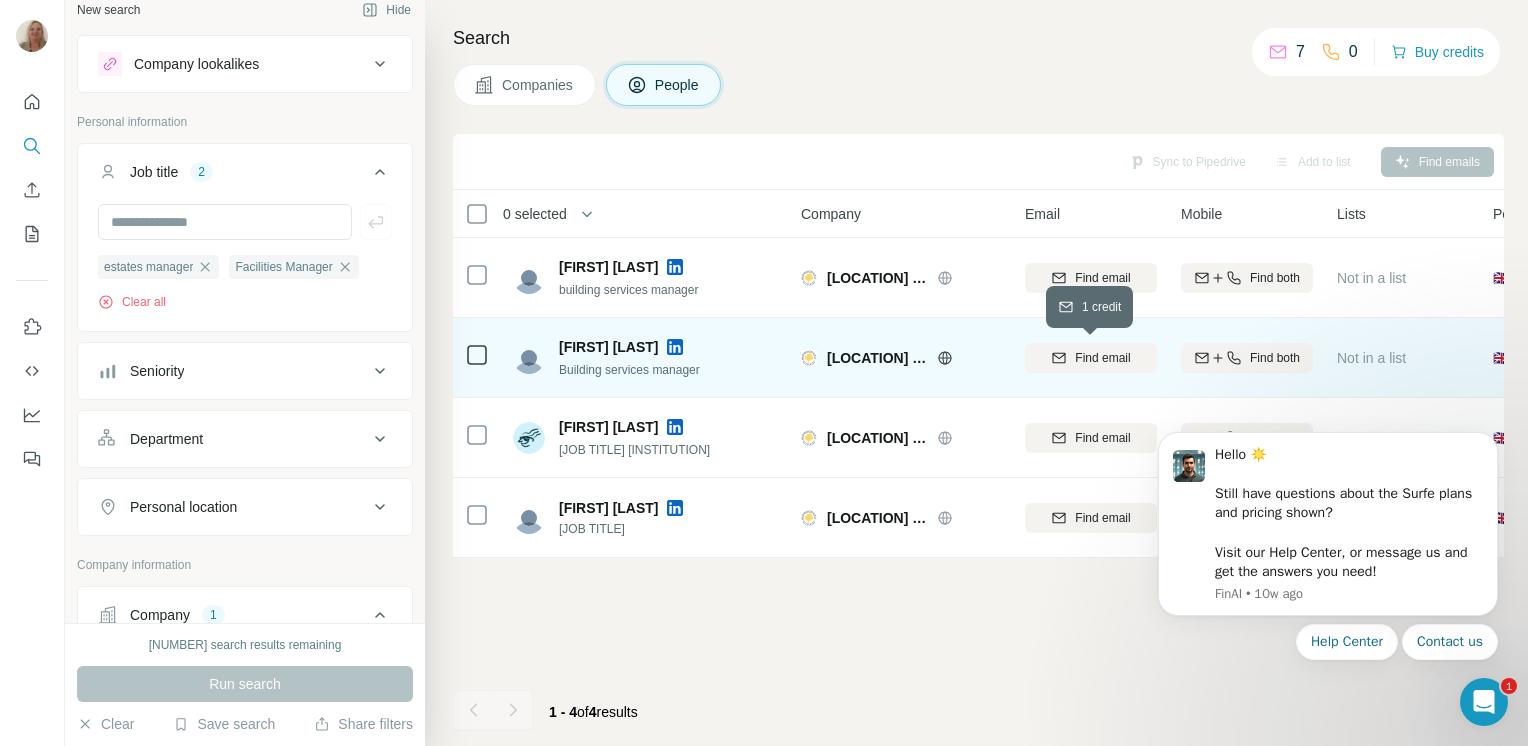 click on "Find email" at bounding box center [1102, 358] 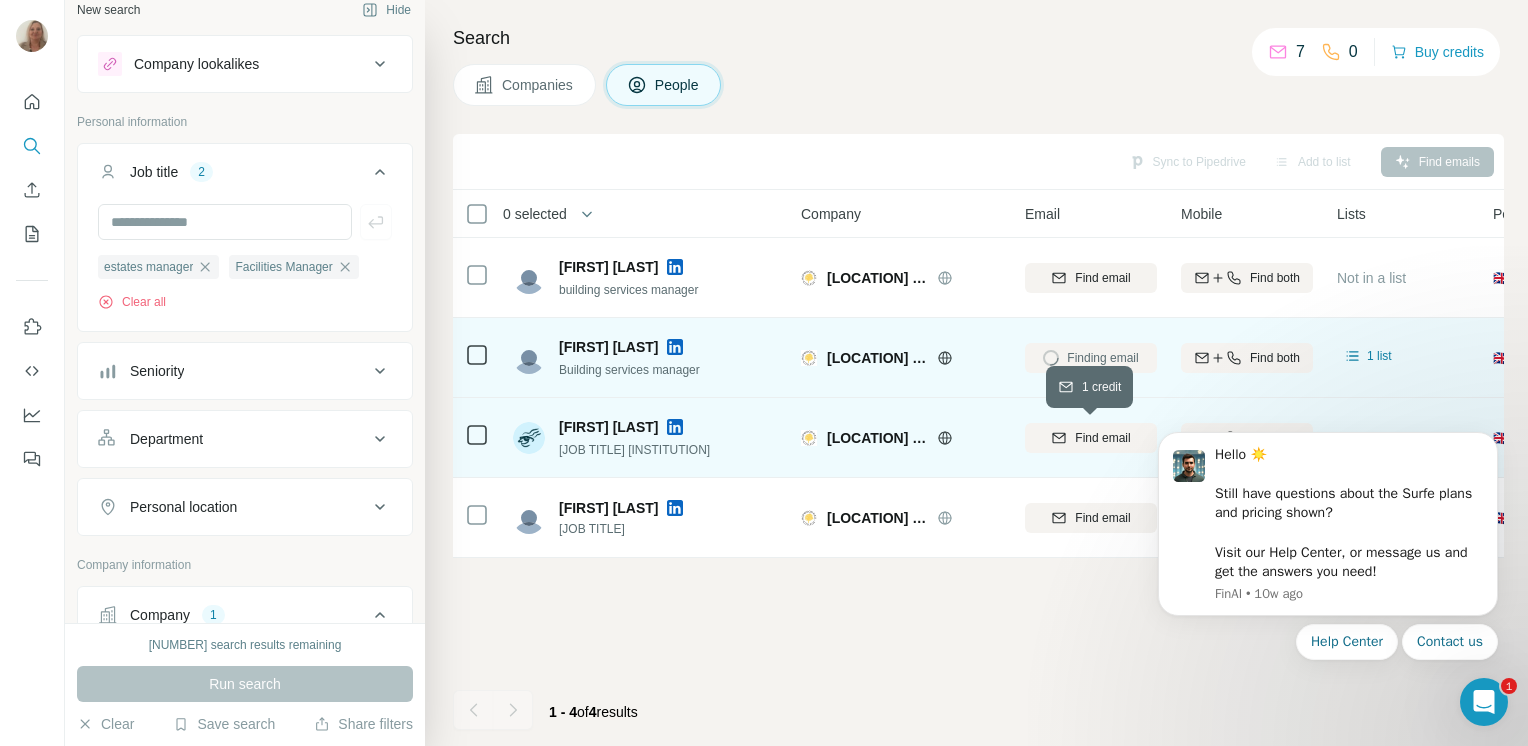 click on "Find email" at bounding box center [1102, 438] 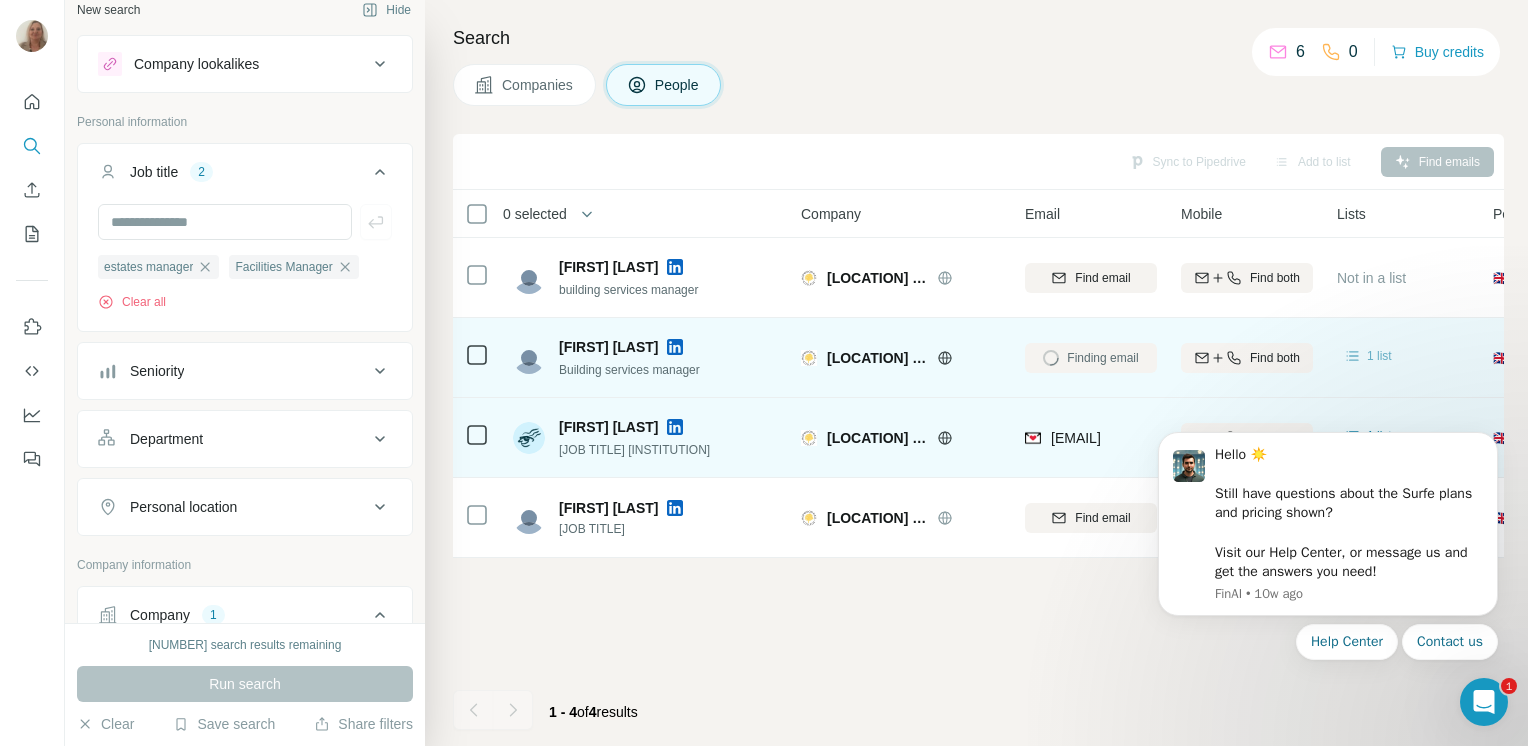 click 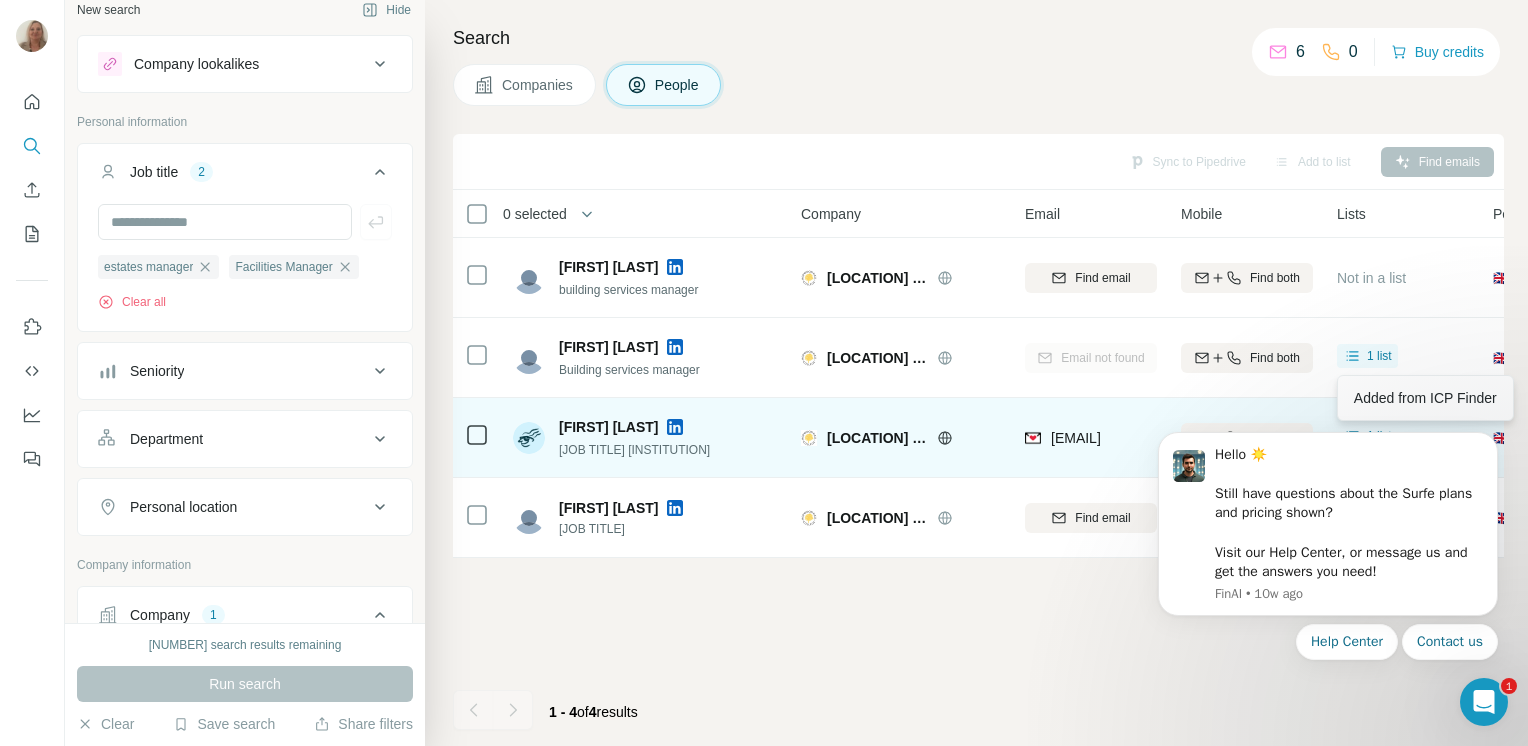 click on "Hello ☀️ ​ Still have questions about the Surfe plans and pricing shown?  ​ Visit our Help Center, or message us and get the answers you need!  [ORGANIZATION] • [TIME] ago Help Center Contact us" at bounding box center (1328, 529) 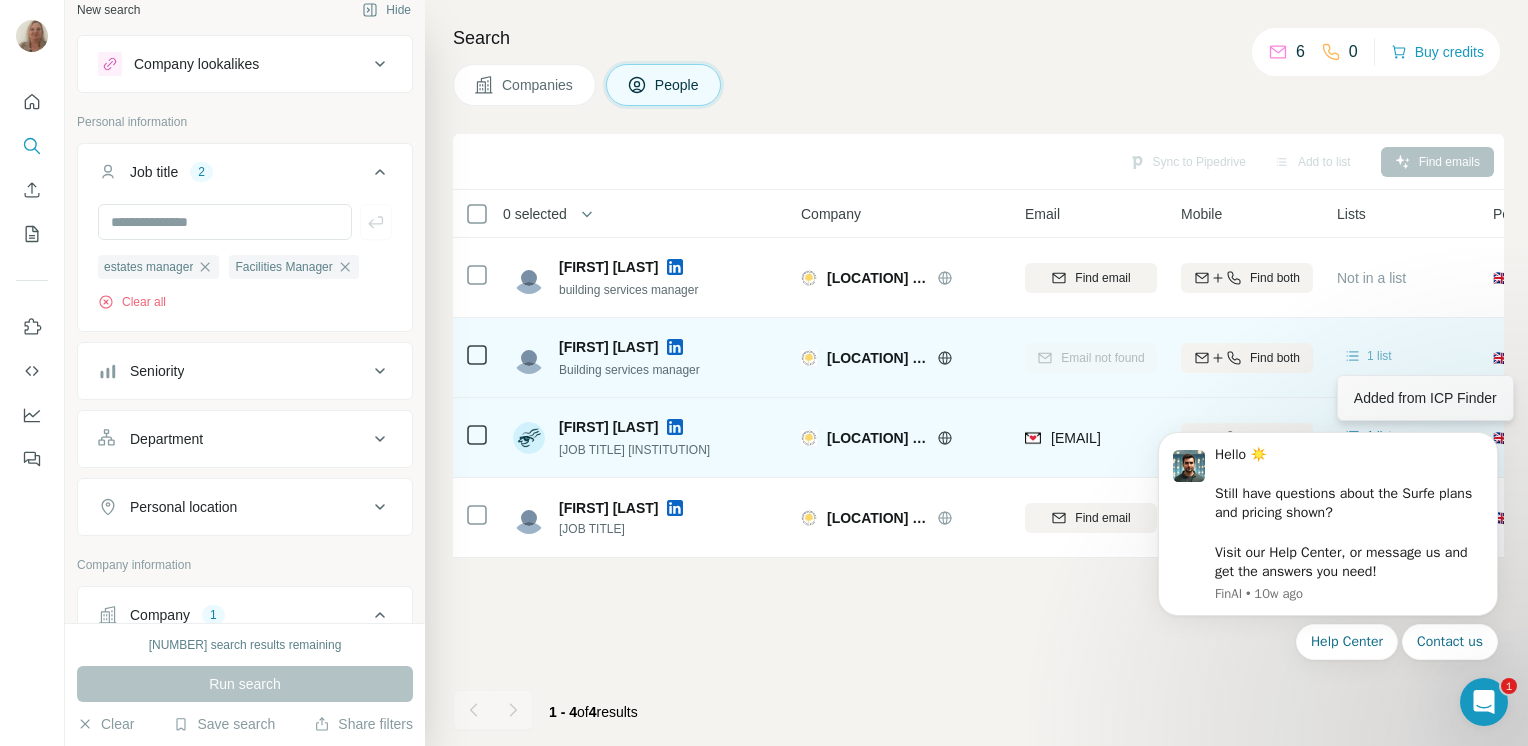 click 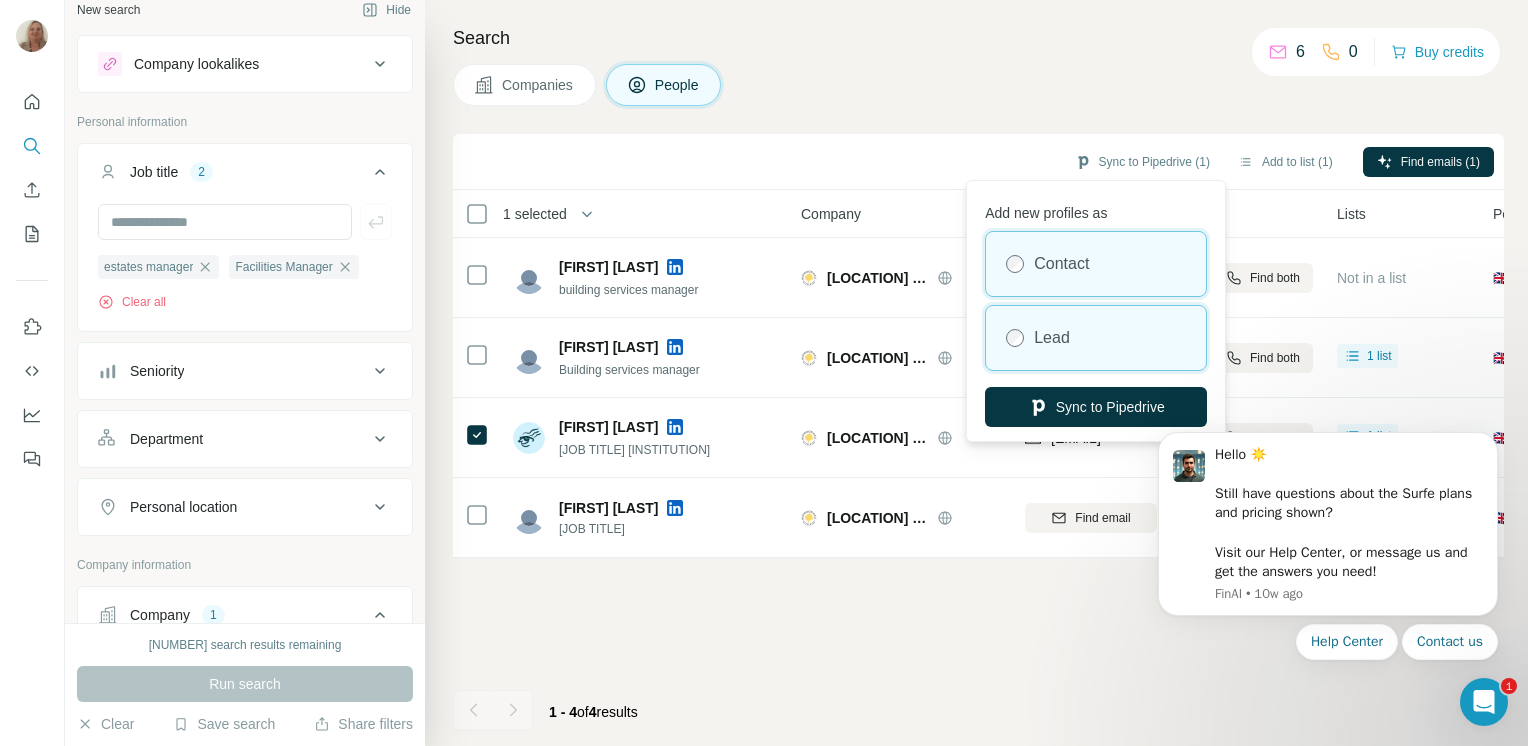 click on "Lead" at bounding box center (1052, 338) 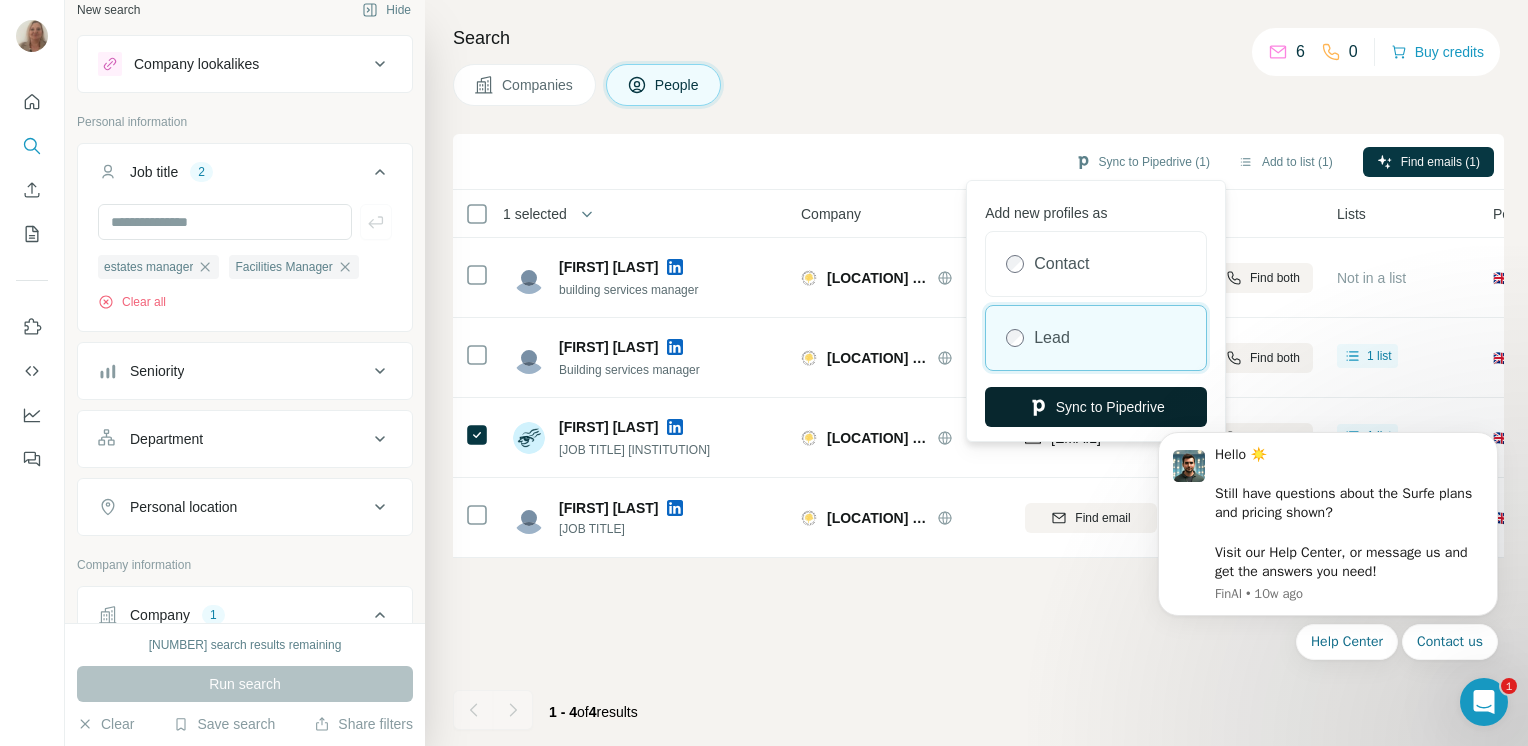 click on "Sync to Pipedrive" at bounding box center (1096, 407) 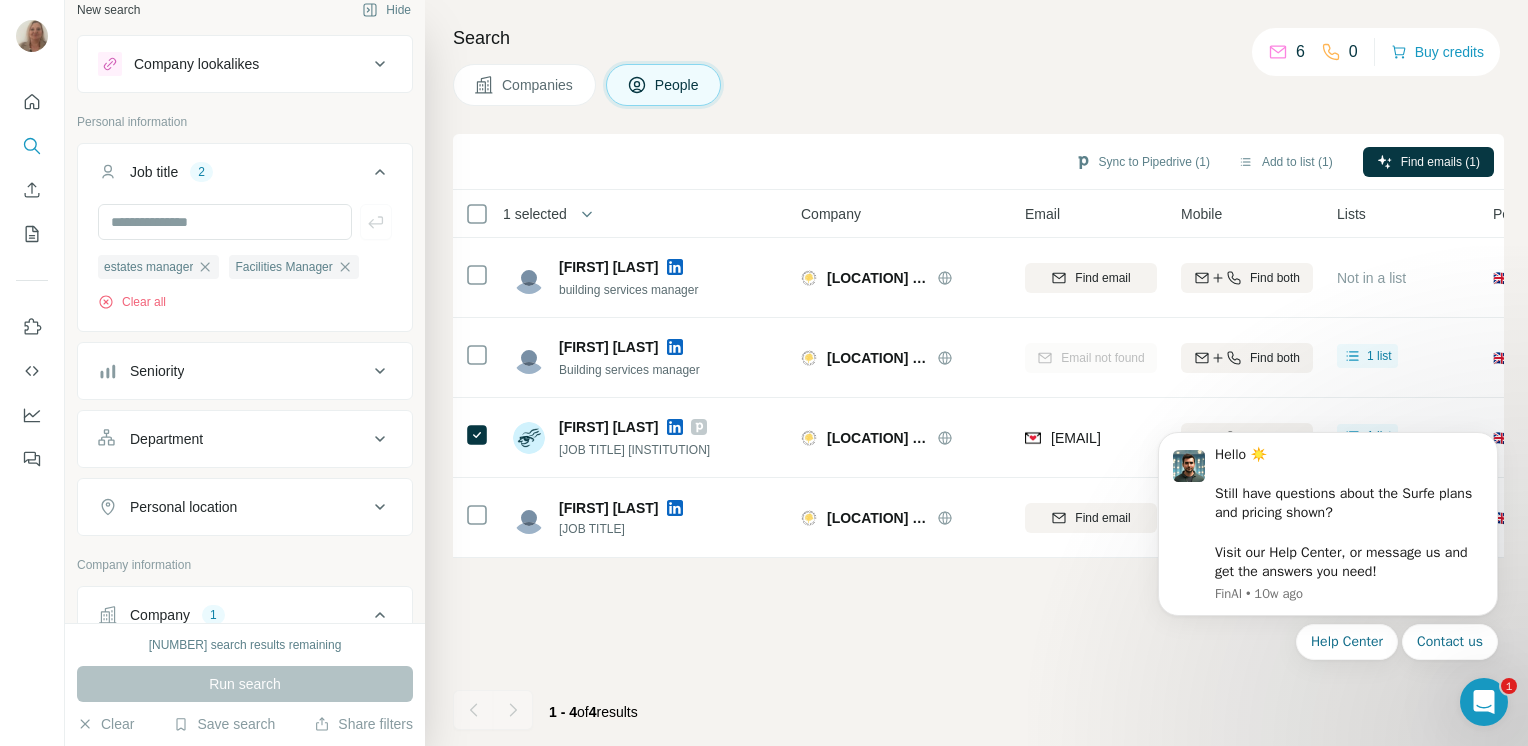 click 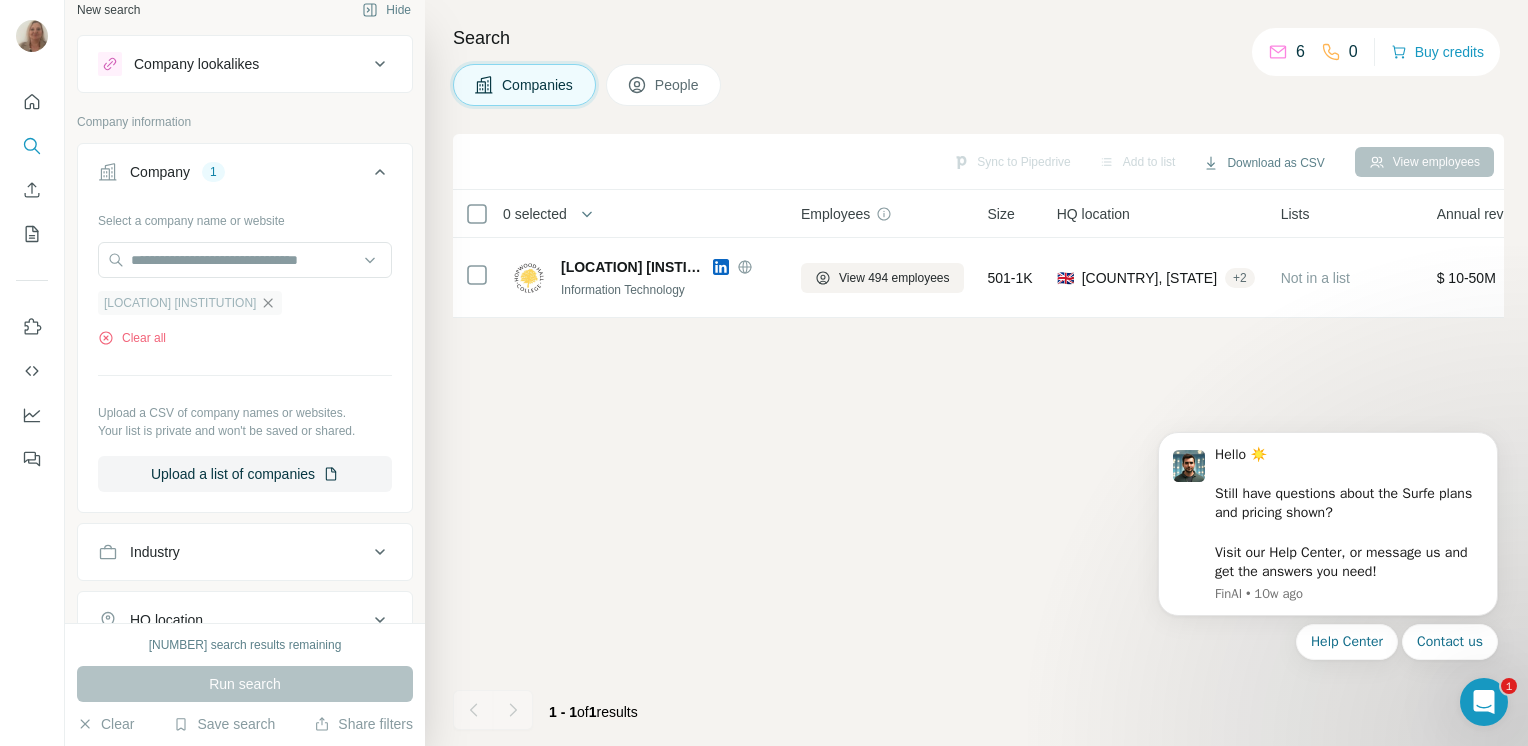 click 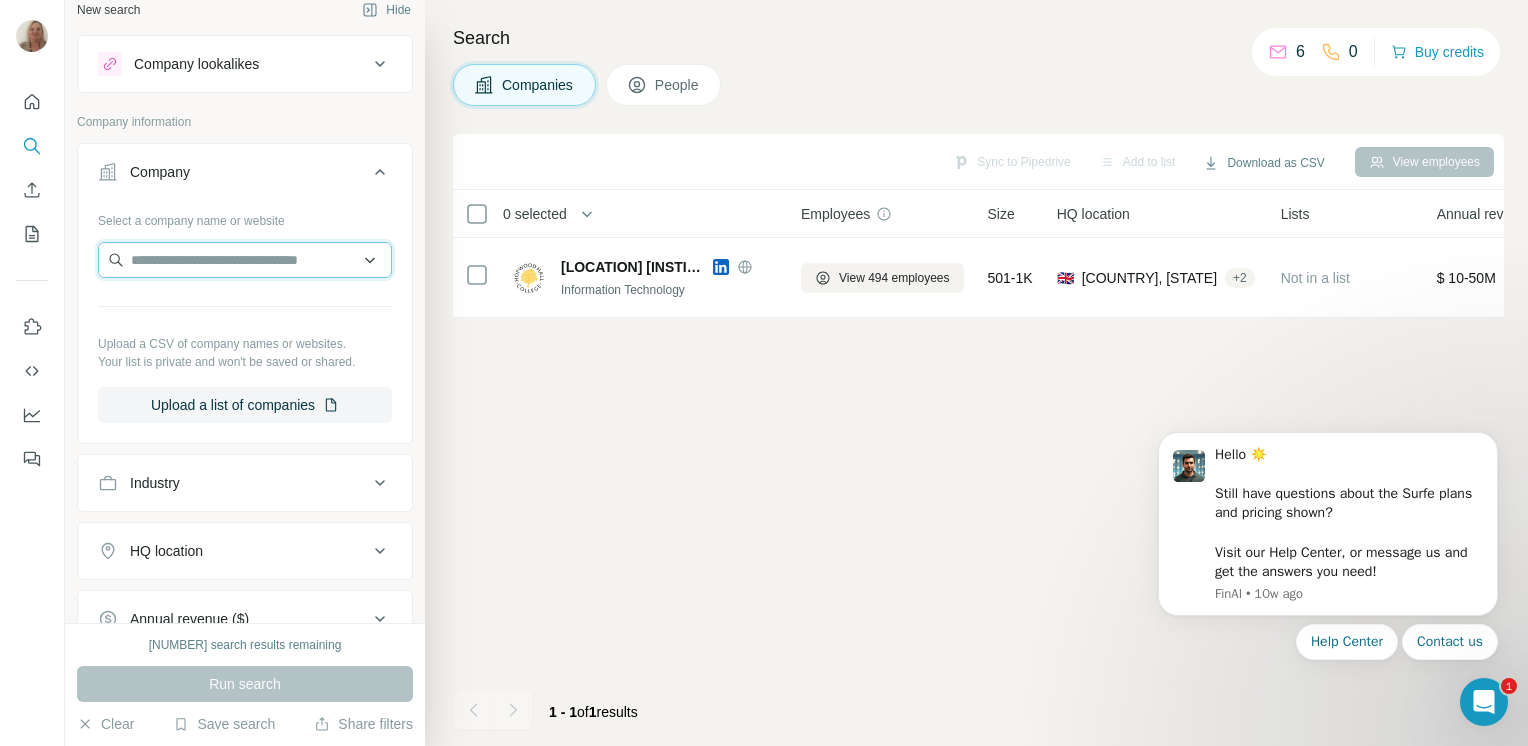 click at bounding box center [245, 260] 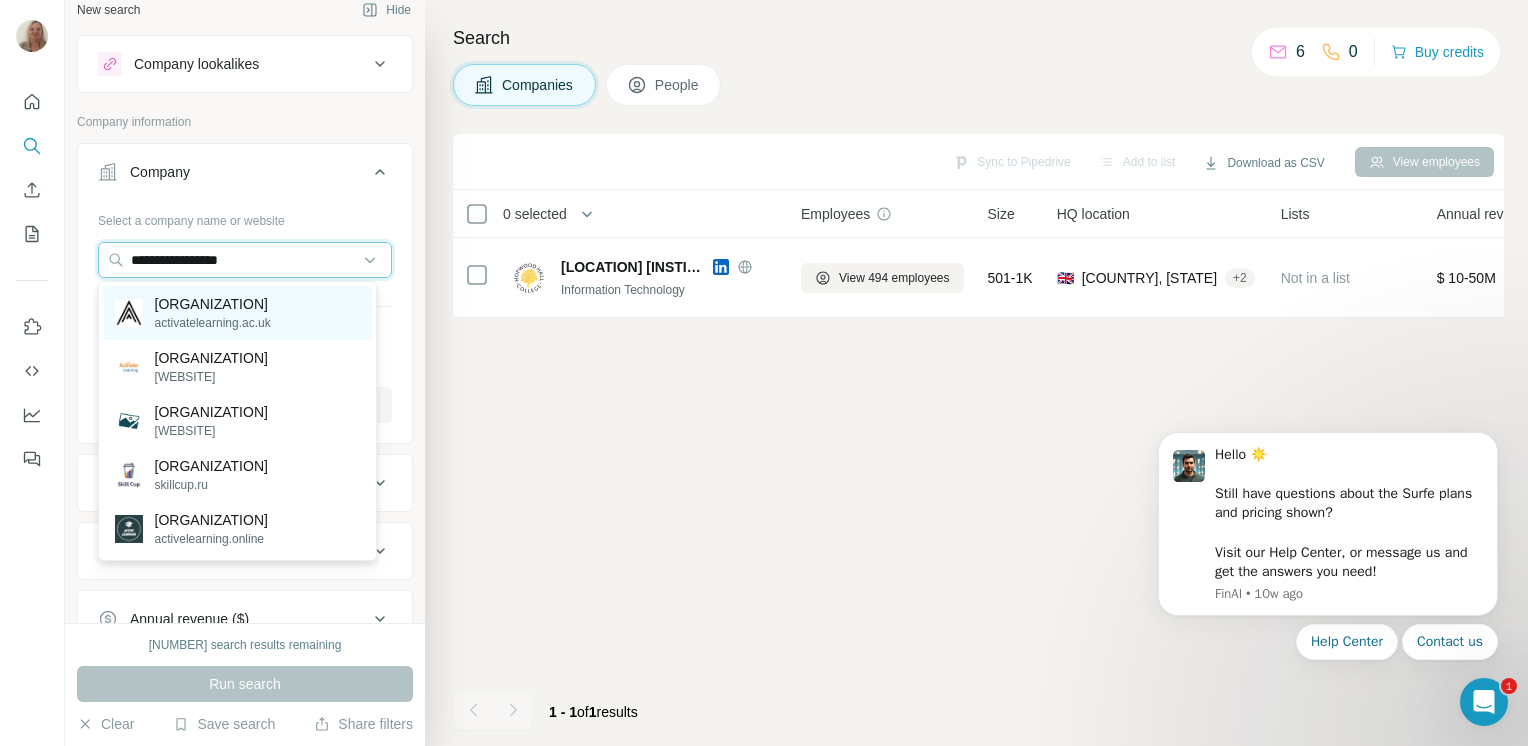 type on "**********" 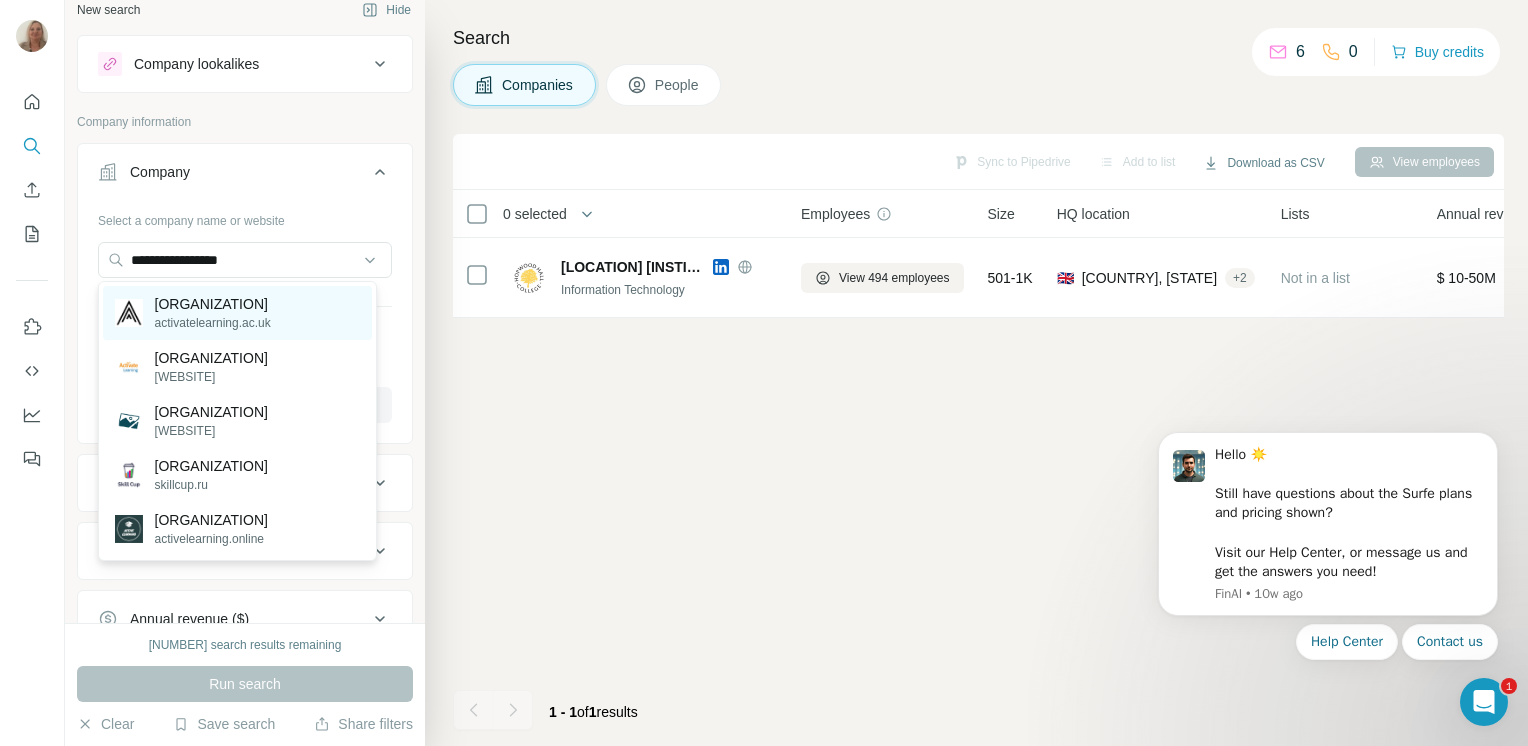 click on "activatelearning.ac.uk" at bounding box center (213, 323) 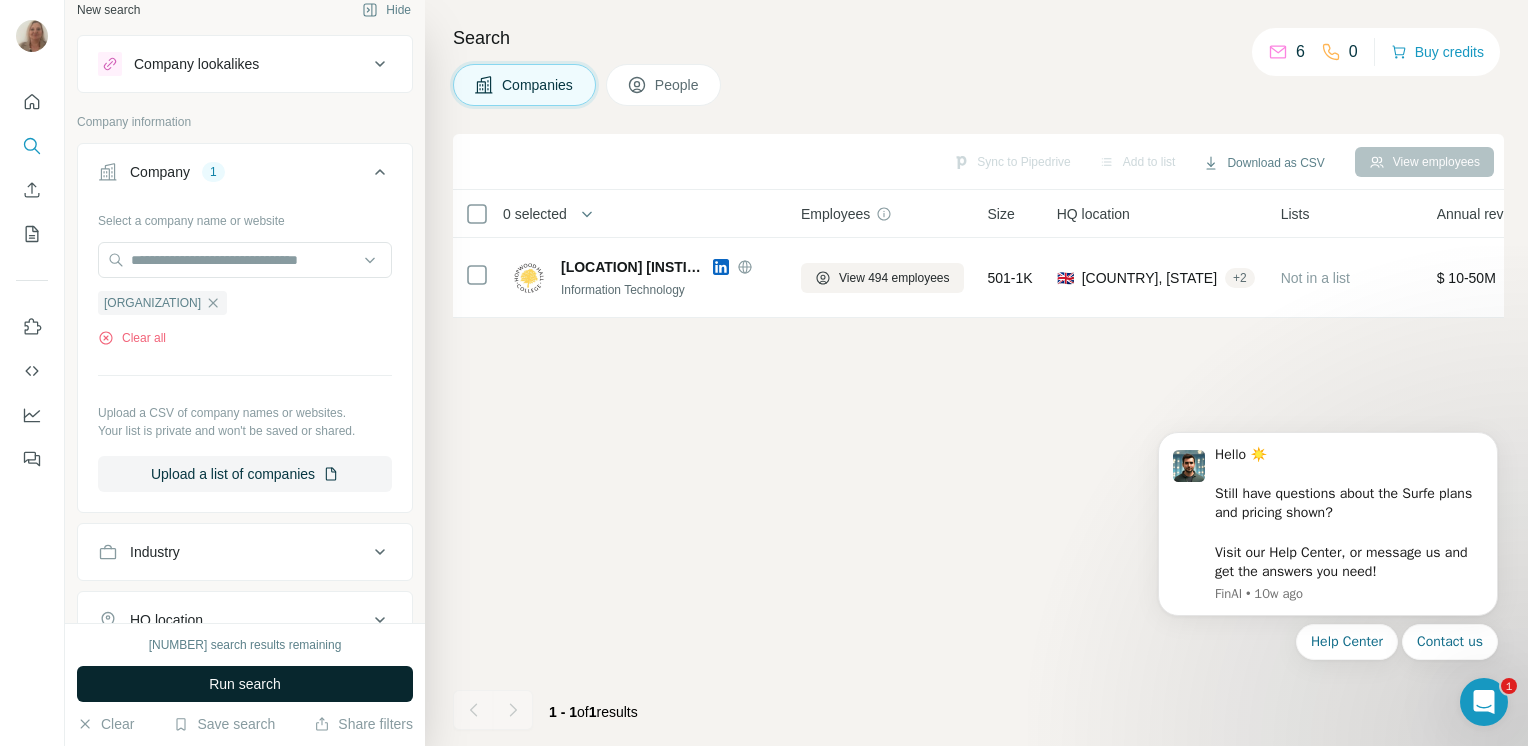click on "Run search" at bounding box center (245, 684) 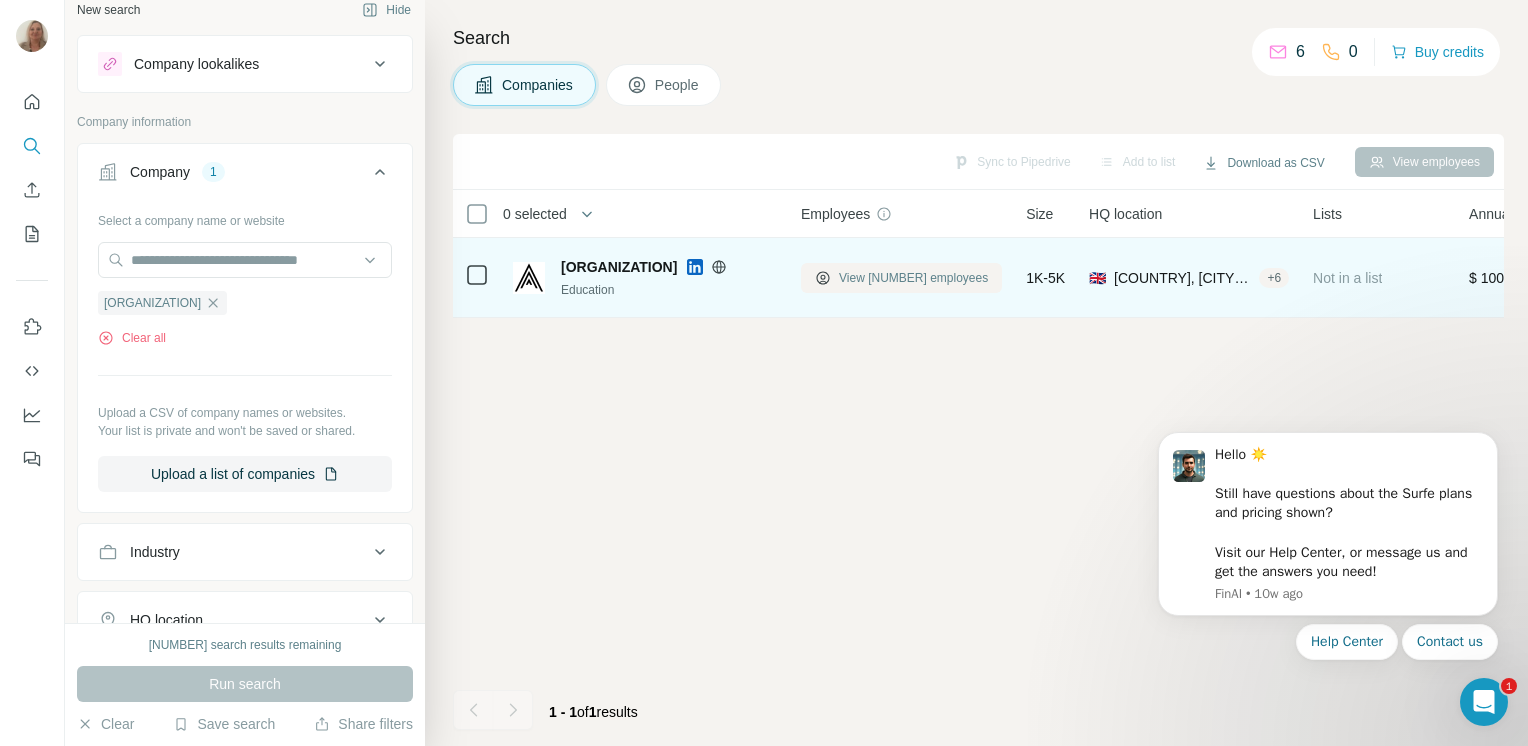 click on "View [NUMBER] employees" at bounding box center [913, 278] 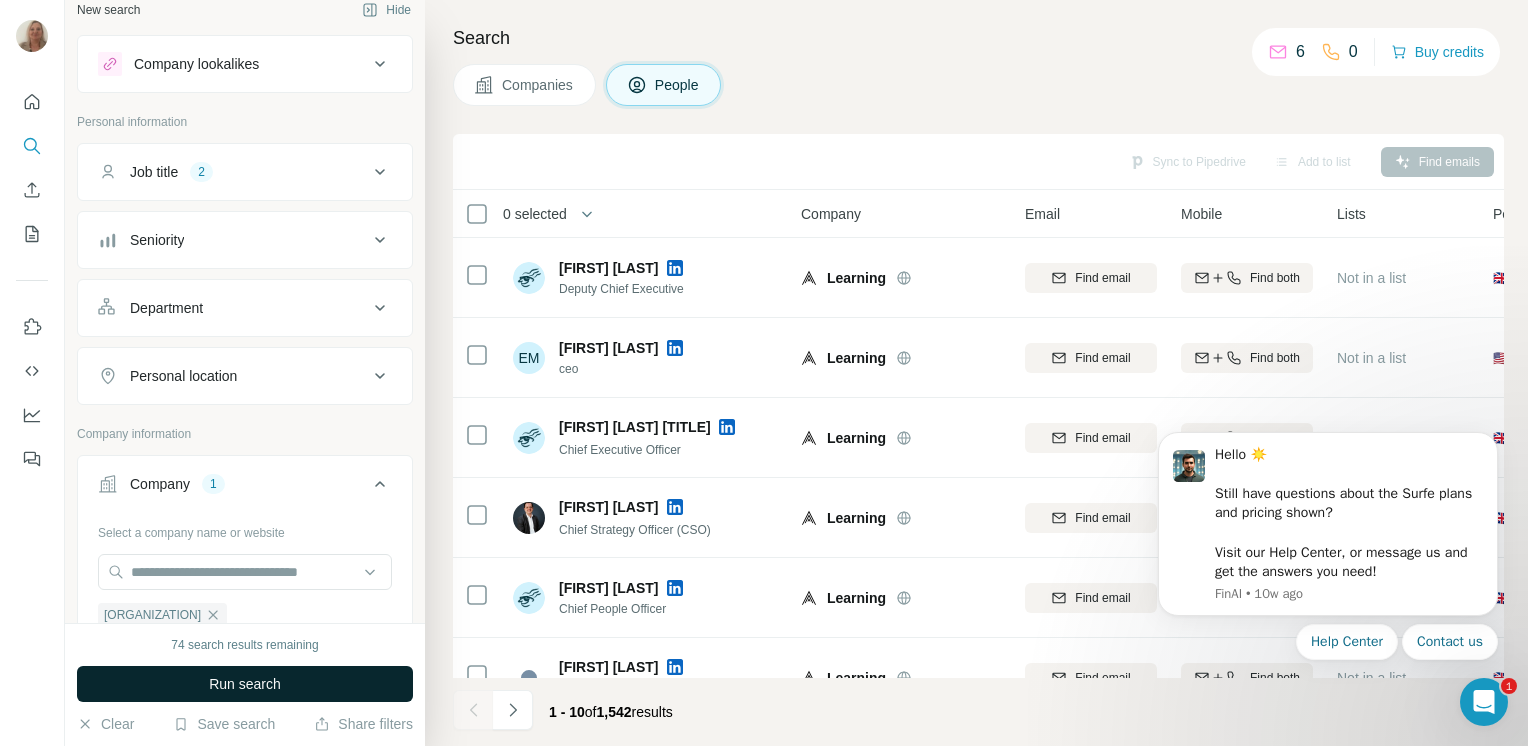 drag, startPoint x: 307, startPoint y: 662, endPoint x: 296, endPoint y: 672, distance: 14.866069 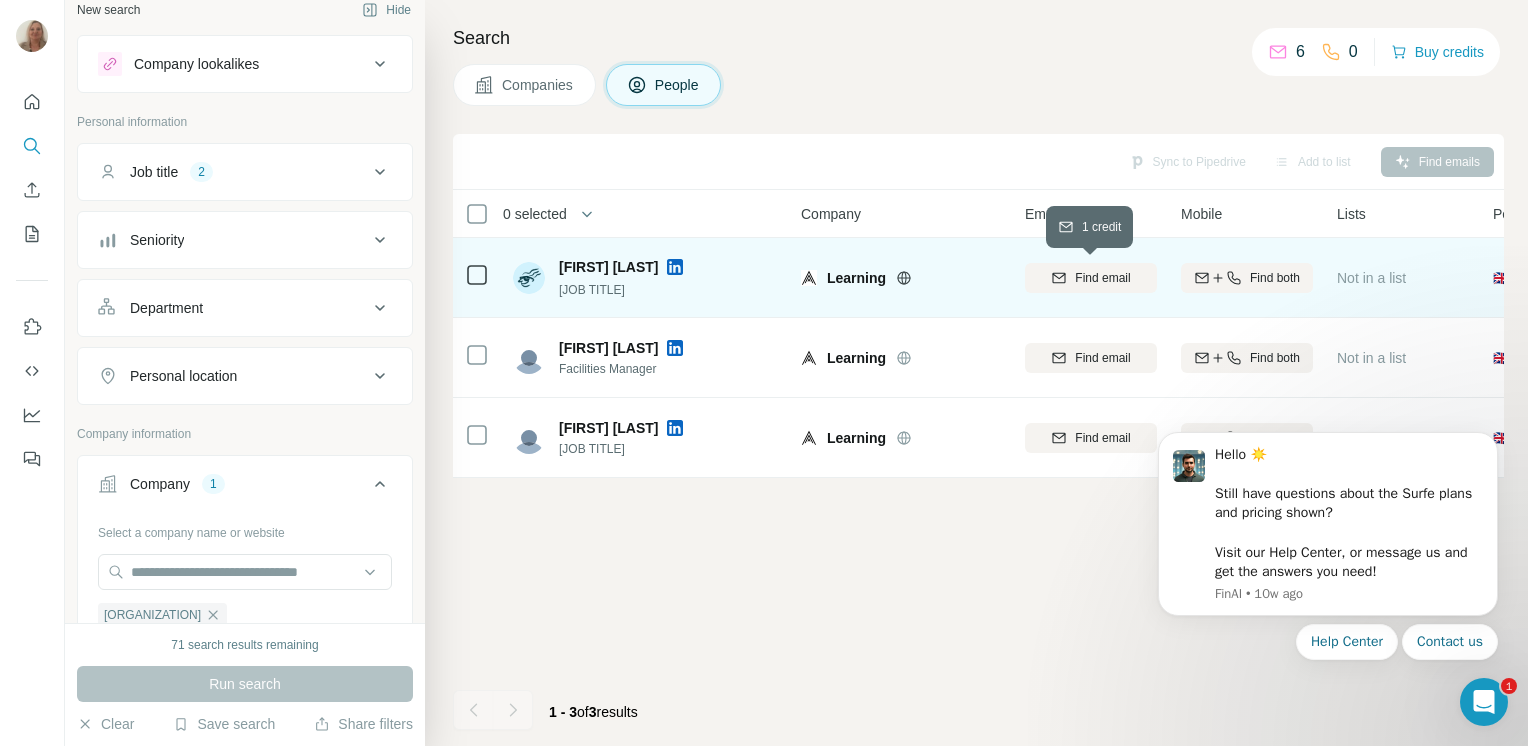 click on "Find email" at bounding box center [1091, 278] 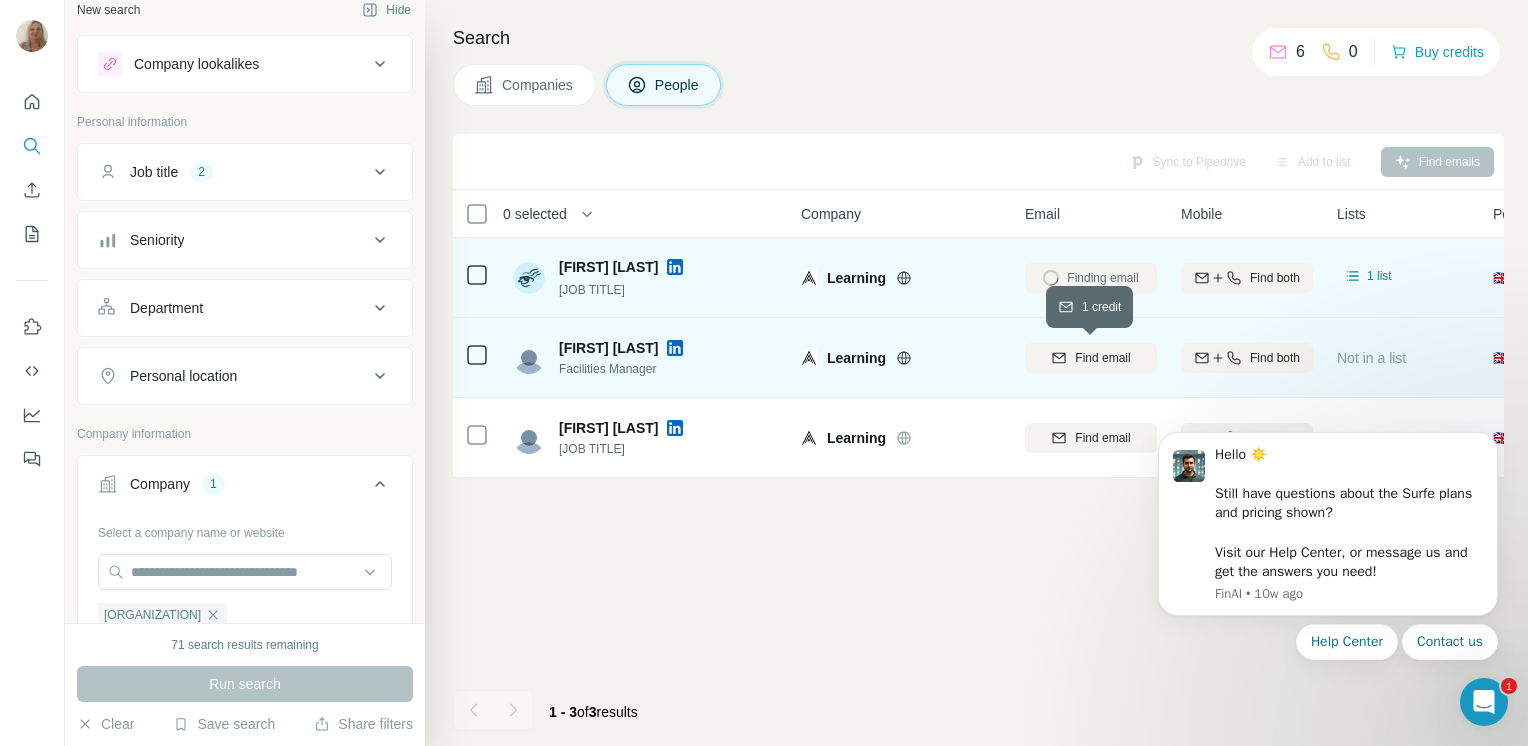 click on "Find email" at bounding box center (1102, 358) 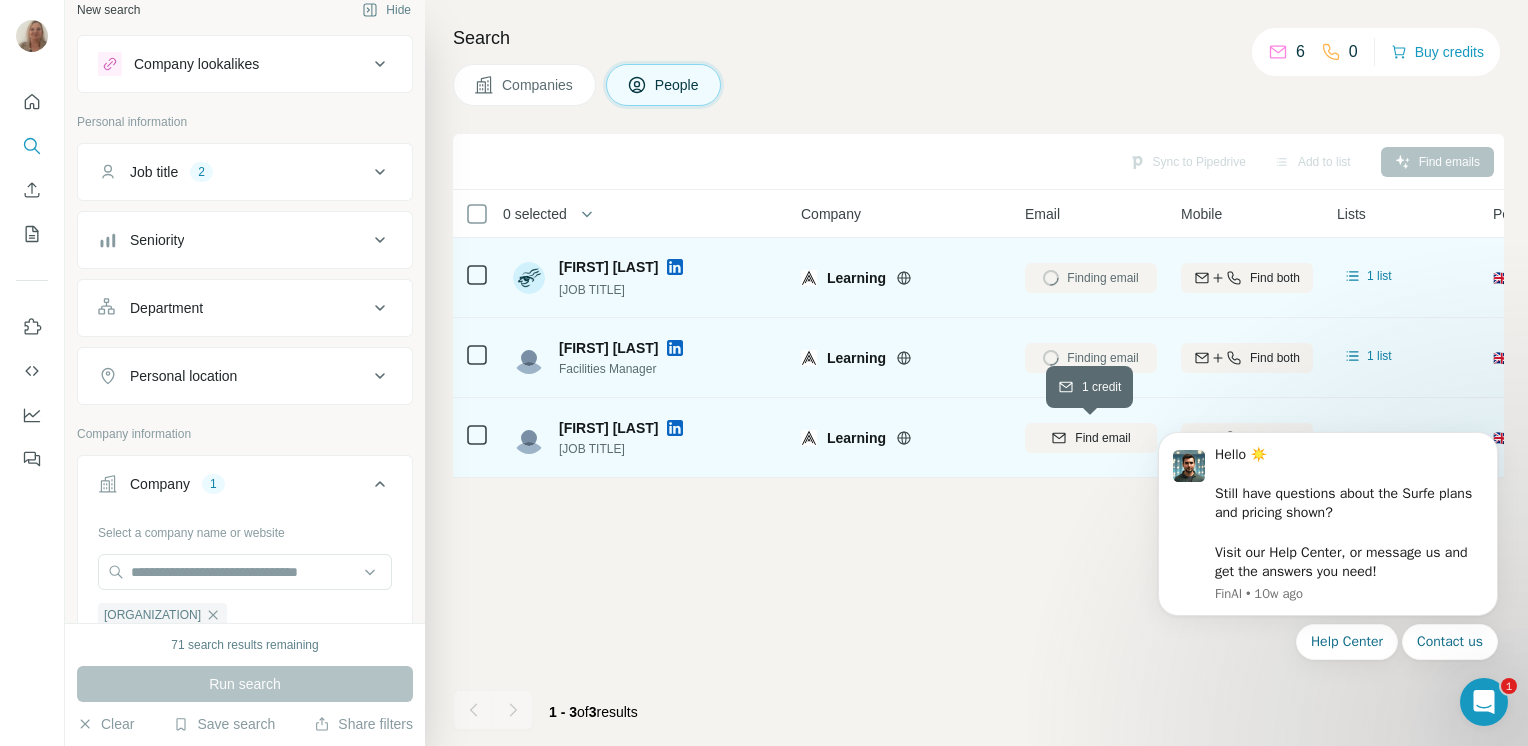 click on "Find email" at bounding box center (1102, 438) 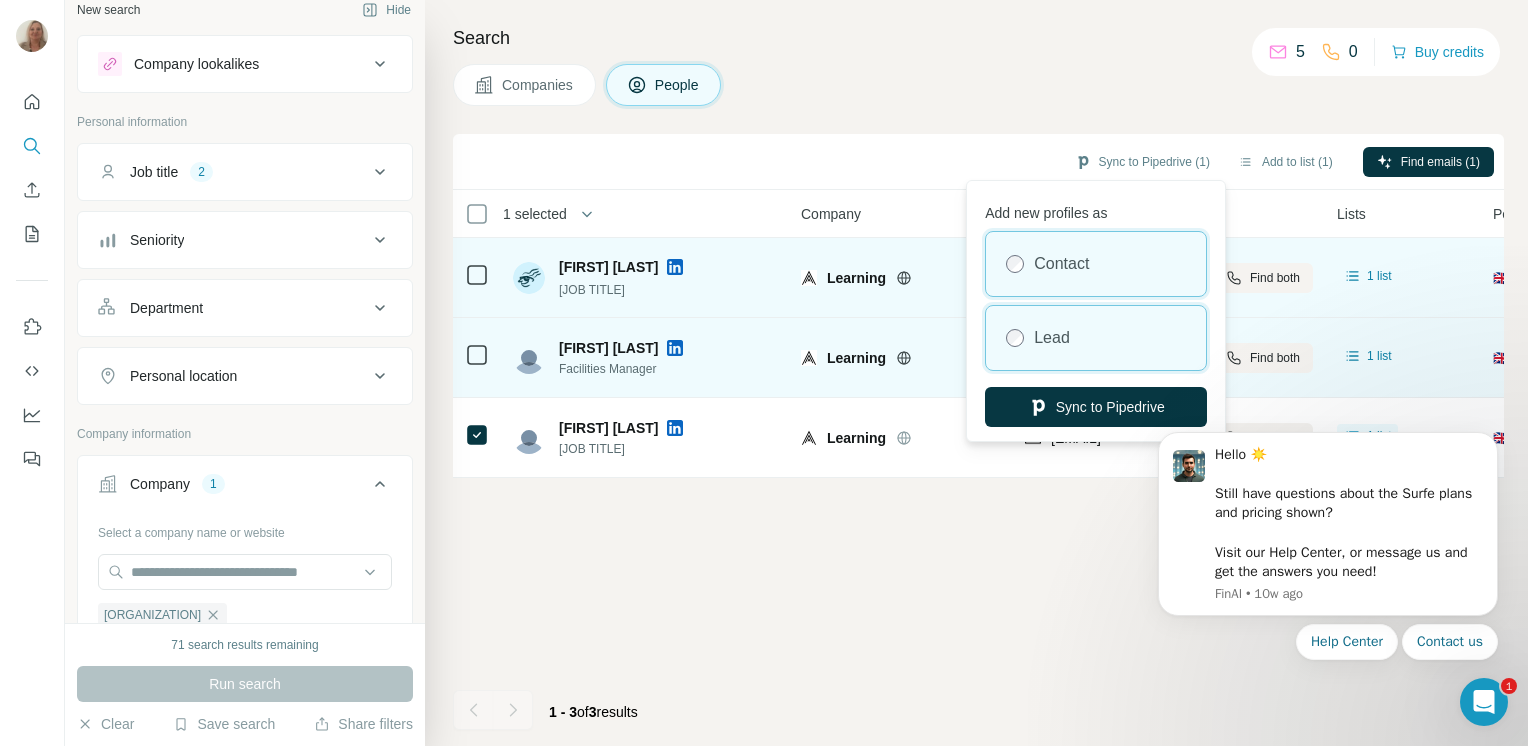 click on "Lead" at bounding box center [1052, 338] 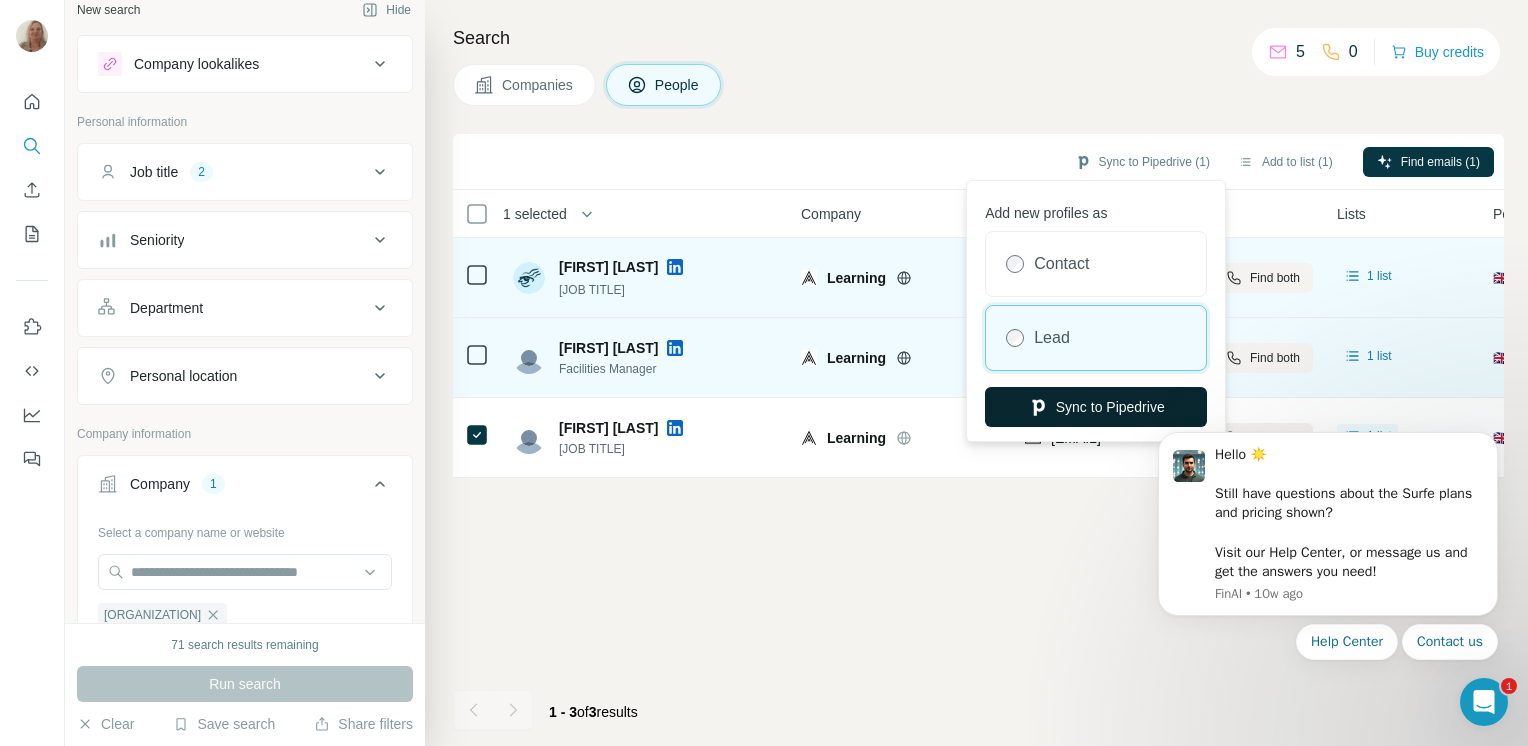 click on "Sync to Pipedrive" at bounding box center [1096, 407] 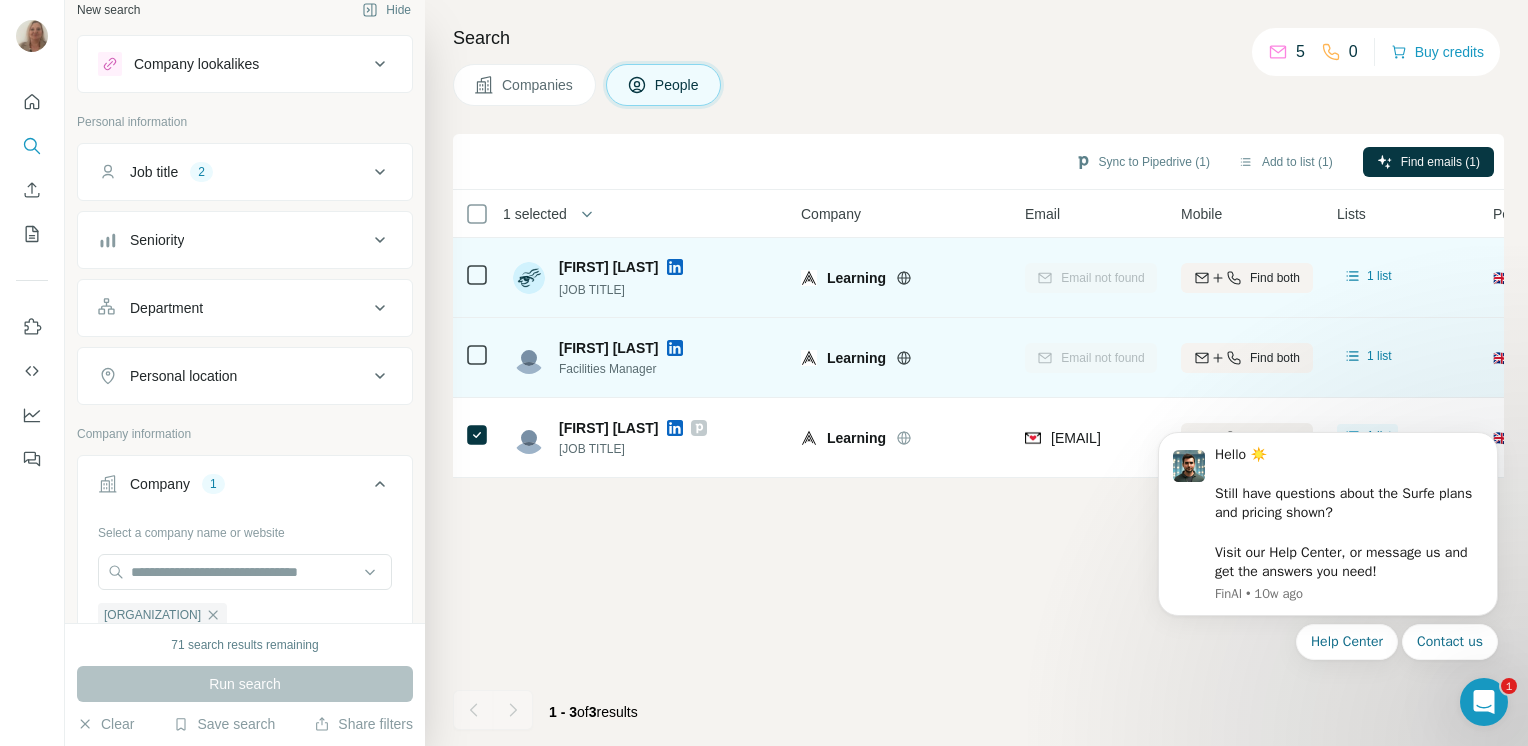 click on "Companies" at bounding box center [538, 85] 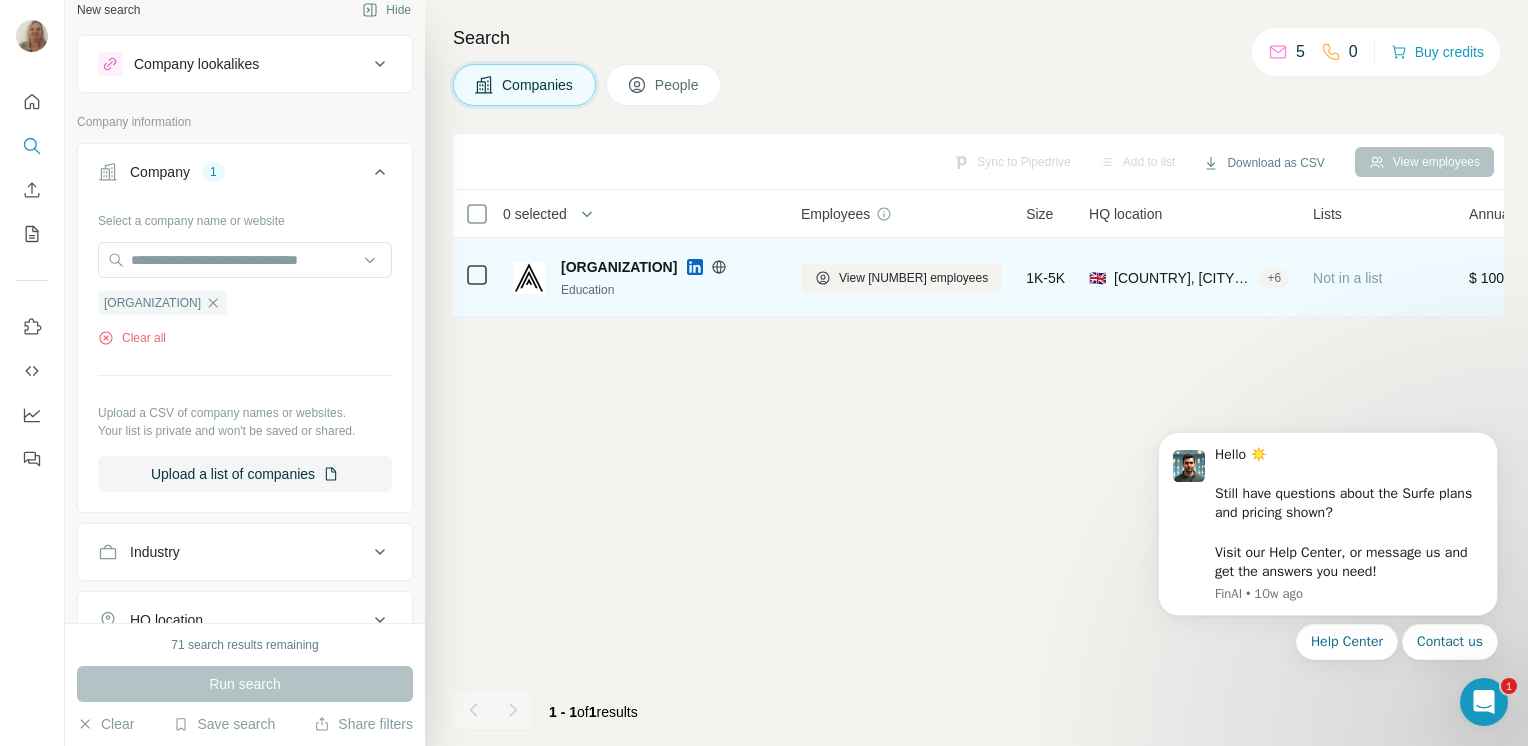 click on "Companies" at bounding box center [538, 85] 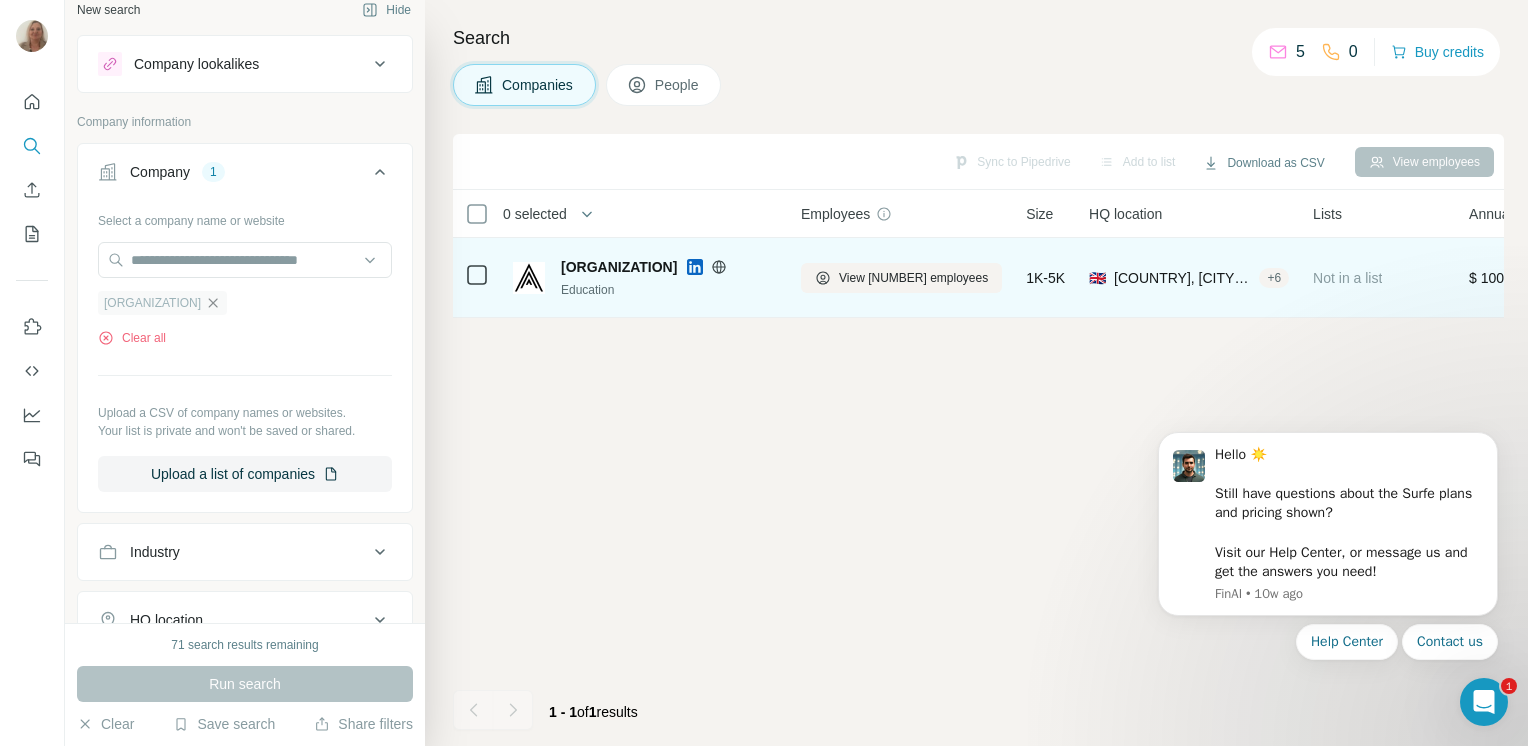 click 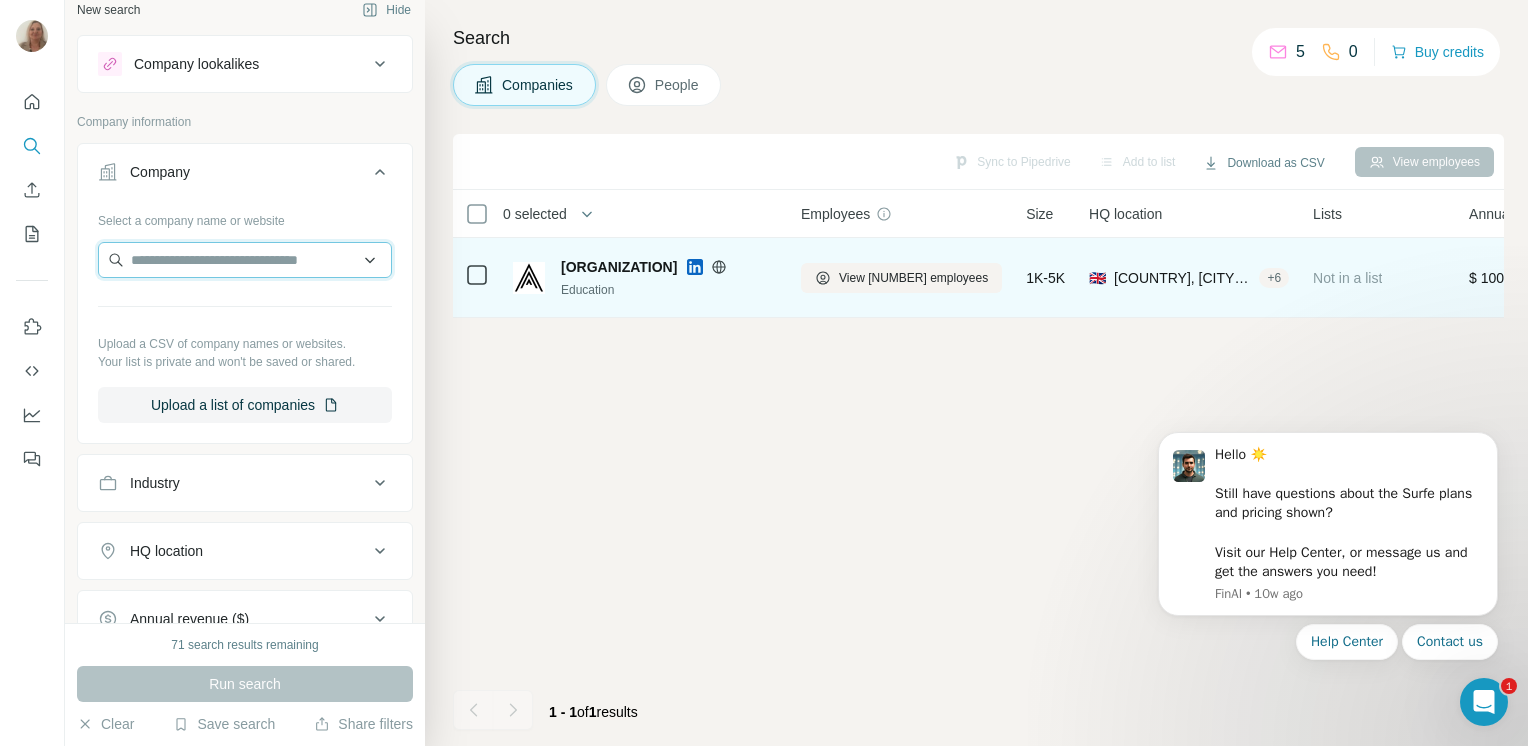 click at bounding box center (245, 260) 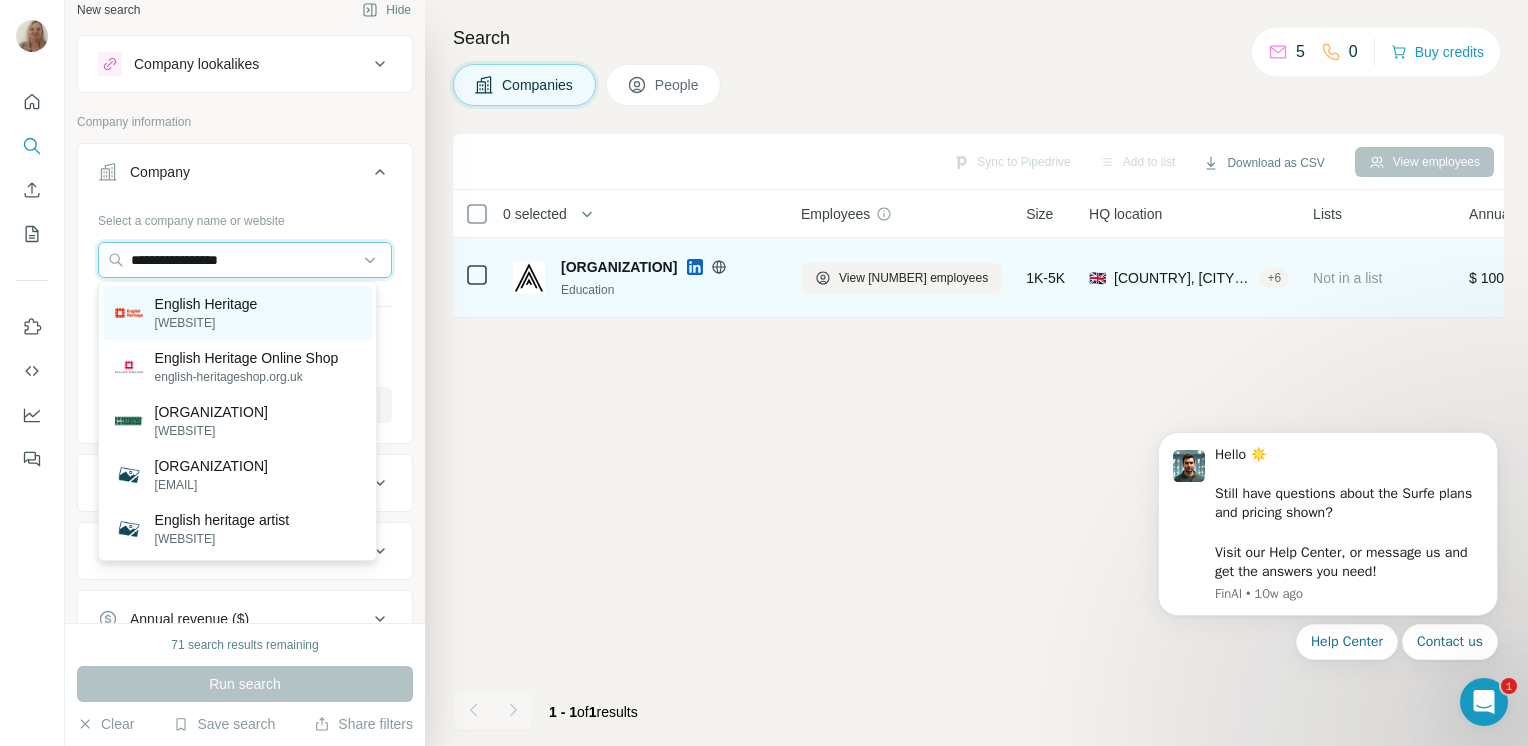type on "**********" 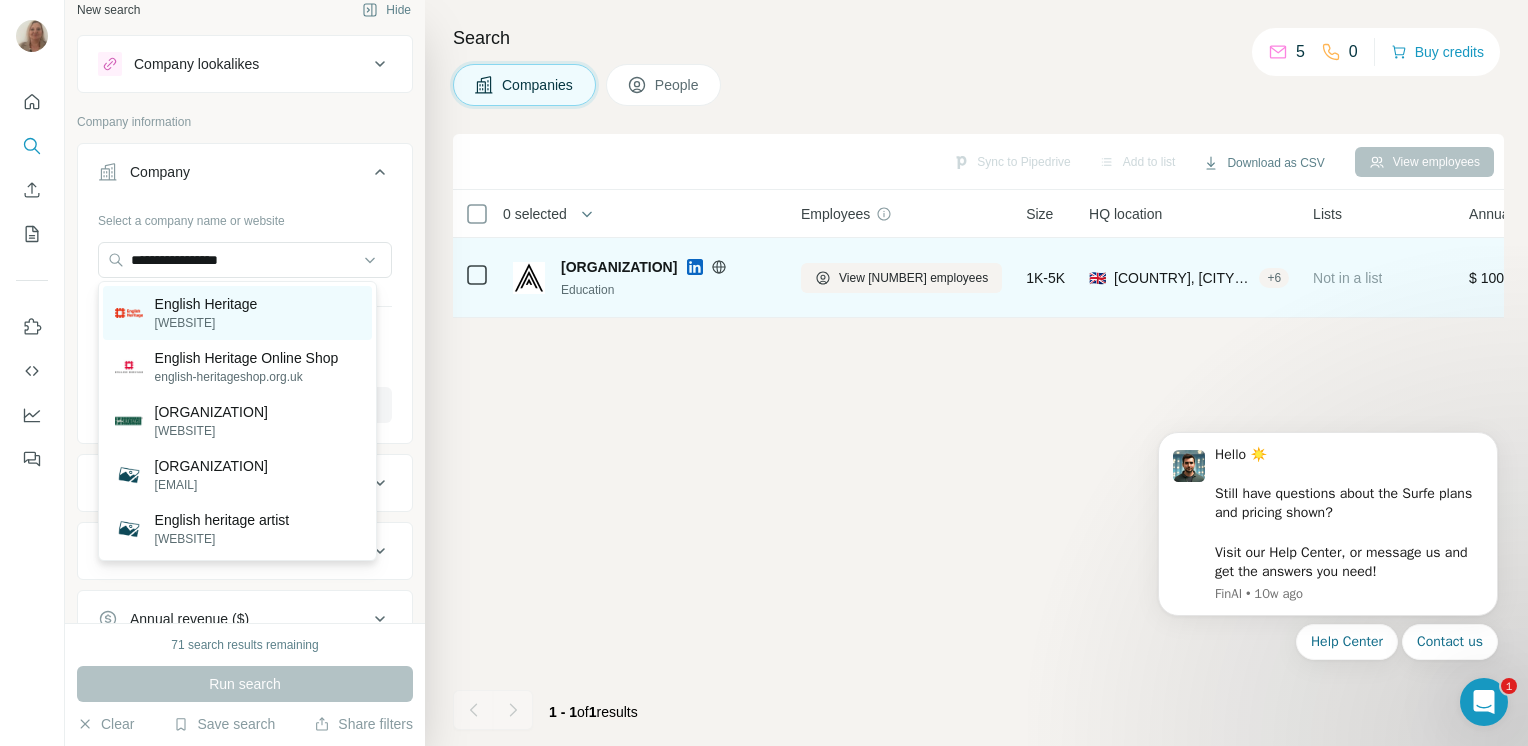 click on "English Heritage" at bounding box center (206, 304) 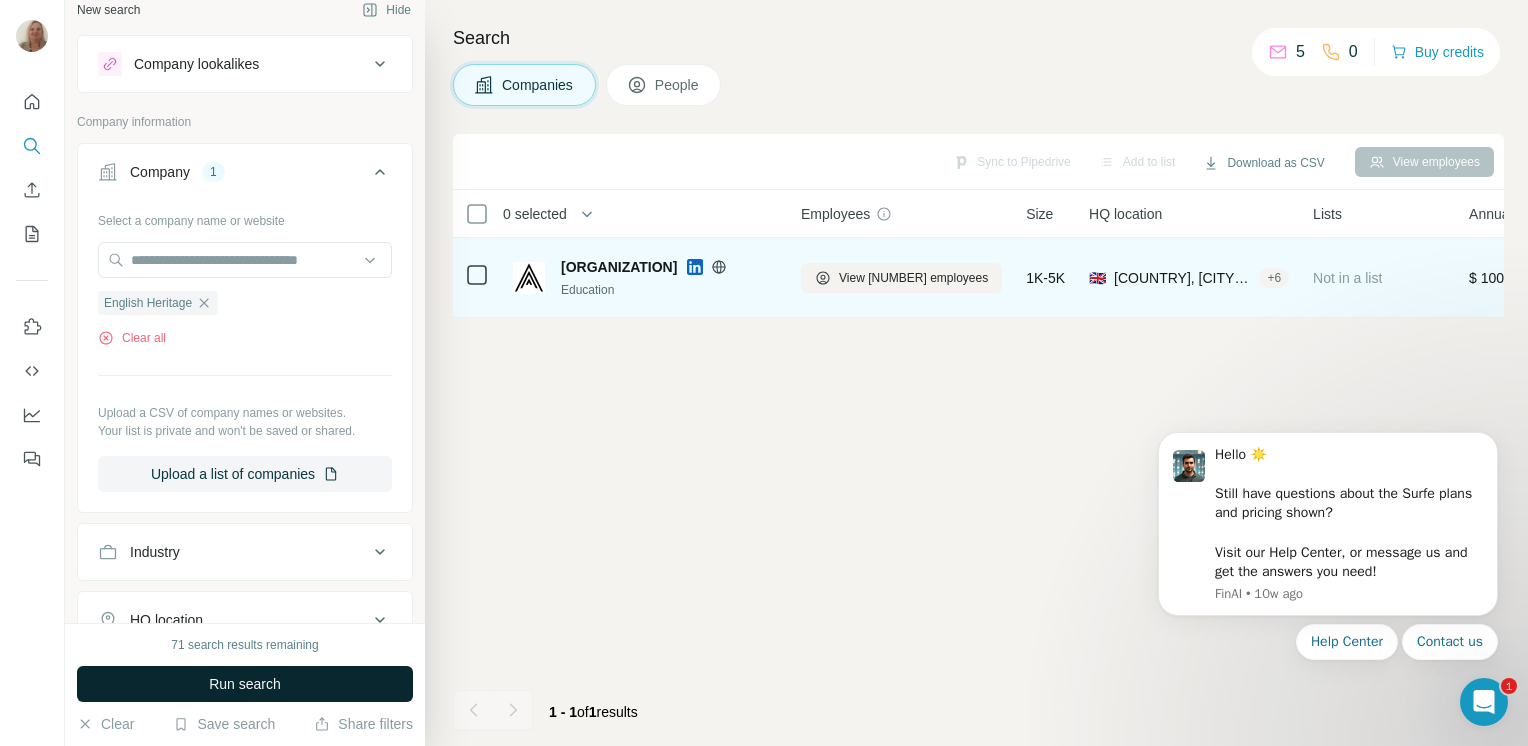 click on "Run search" at bounding box center [245, 684] 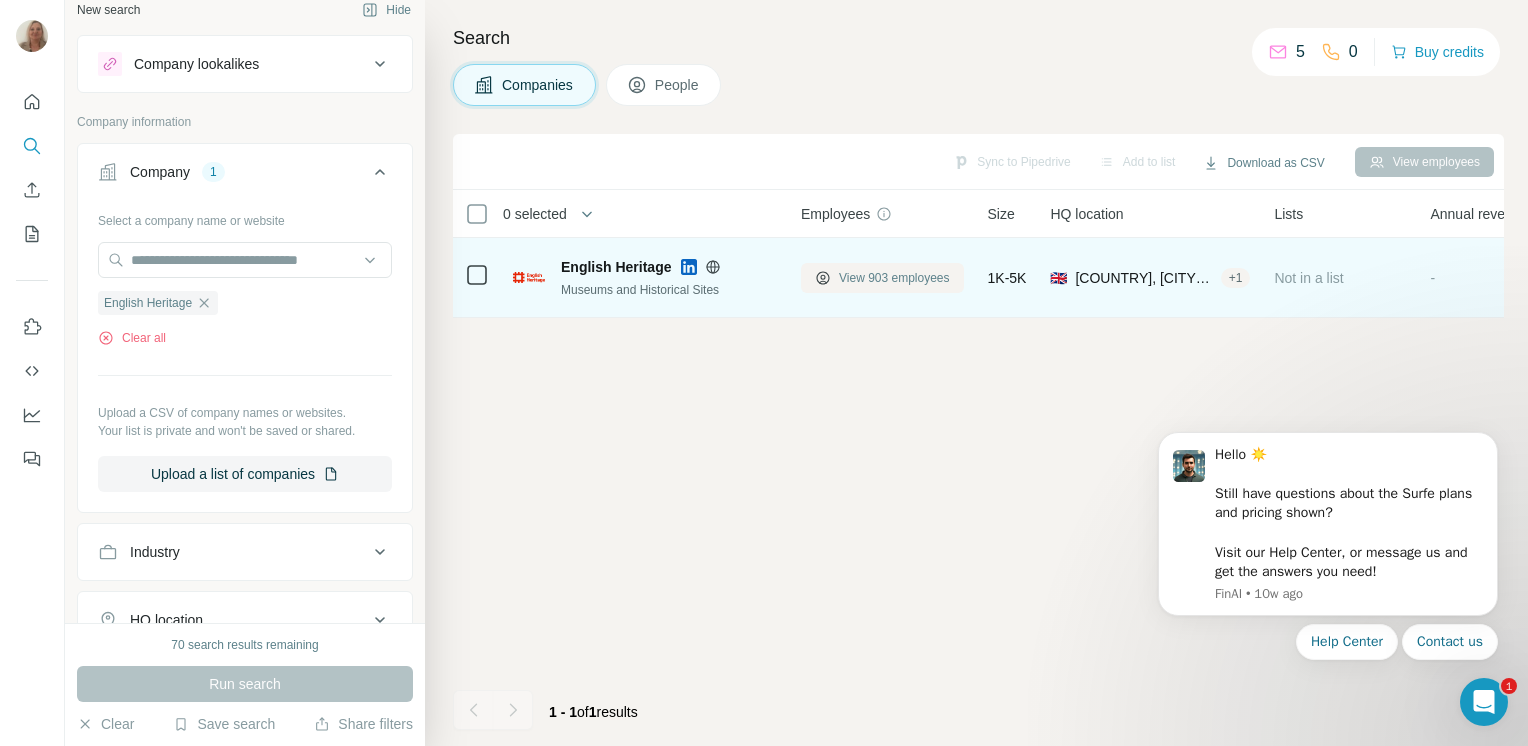 click on "View 903 employees" at bounding box center [894, 278] 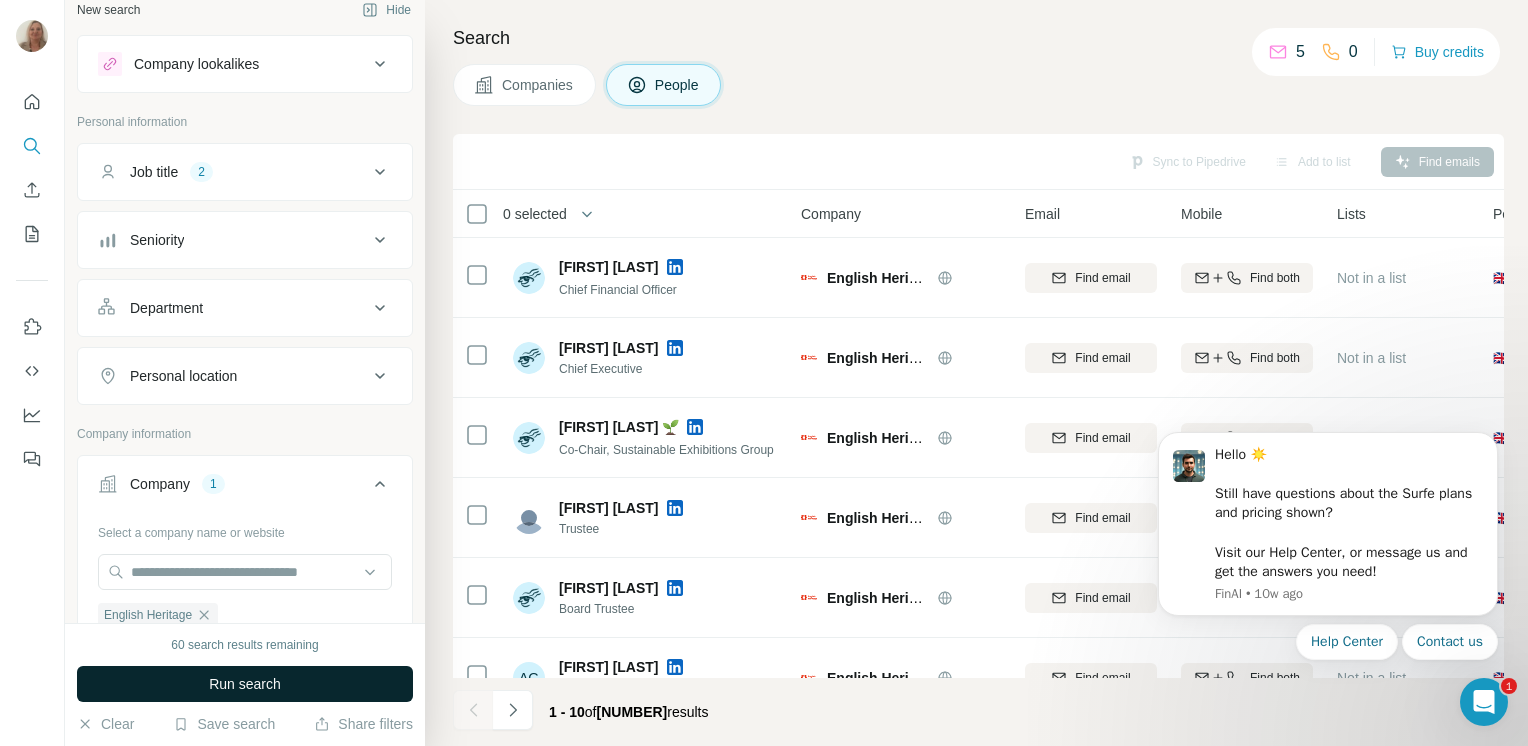 click on "Run search" at bounding box center [245, 684] 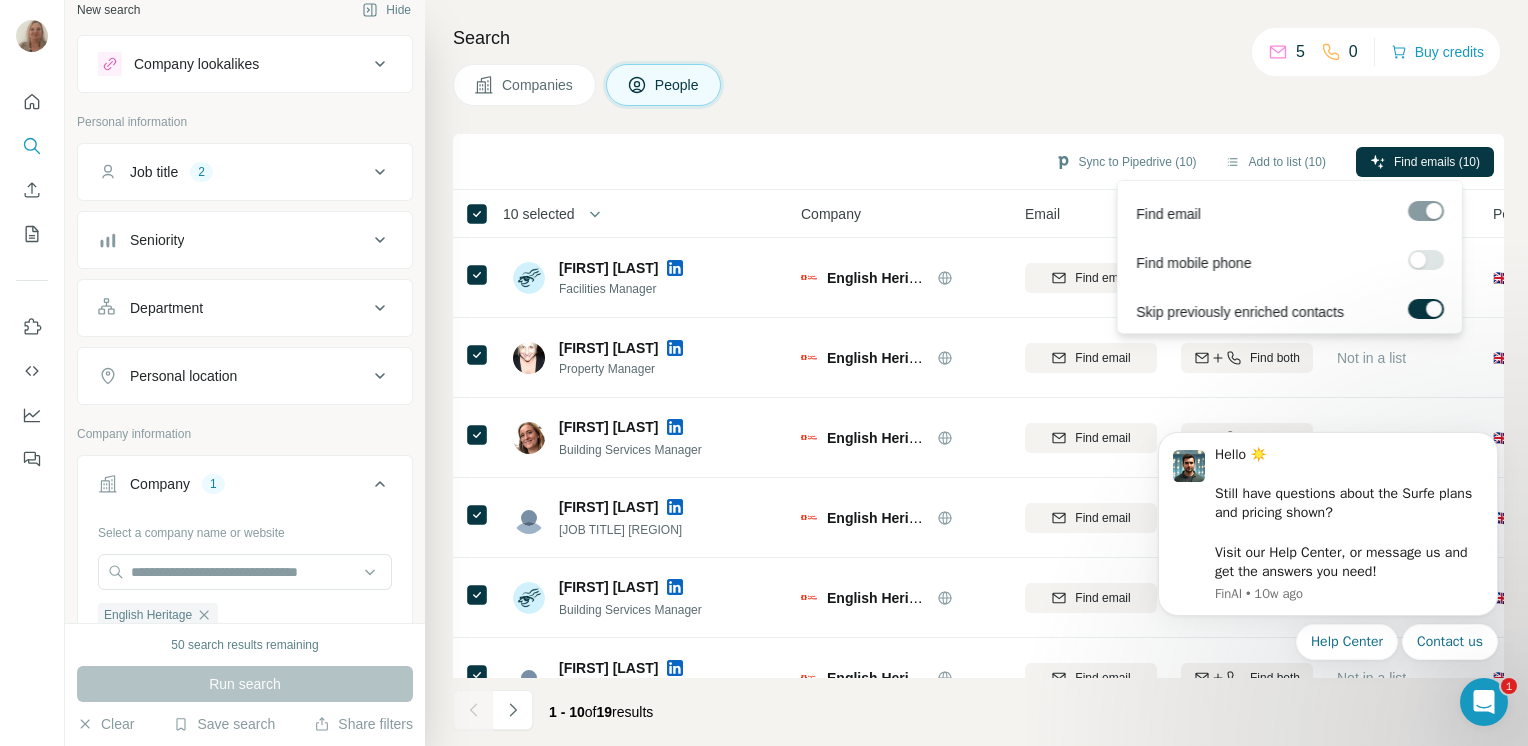click at bounding box center [1426, 260] 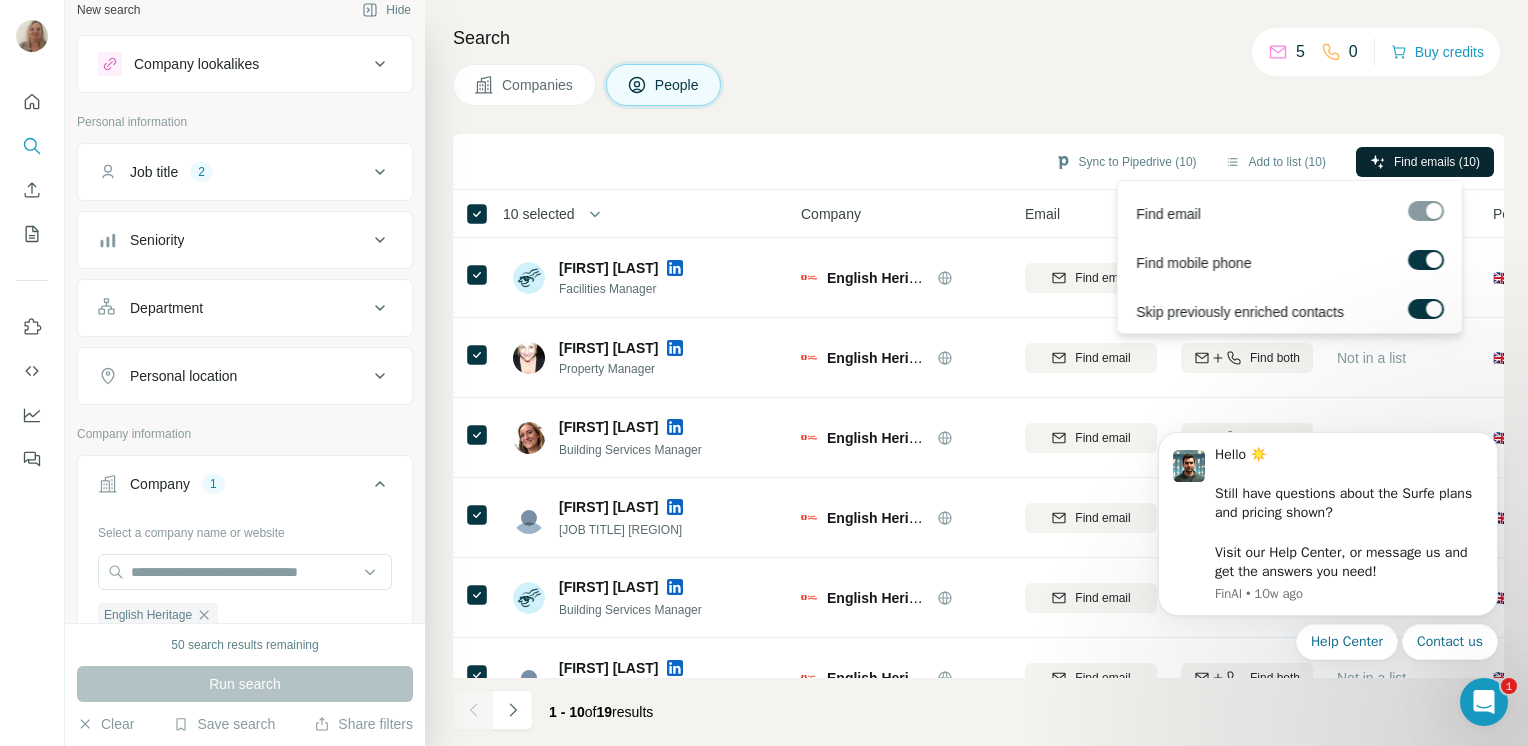 click on "Find emails (10)" at bounding box center (1425, 162) 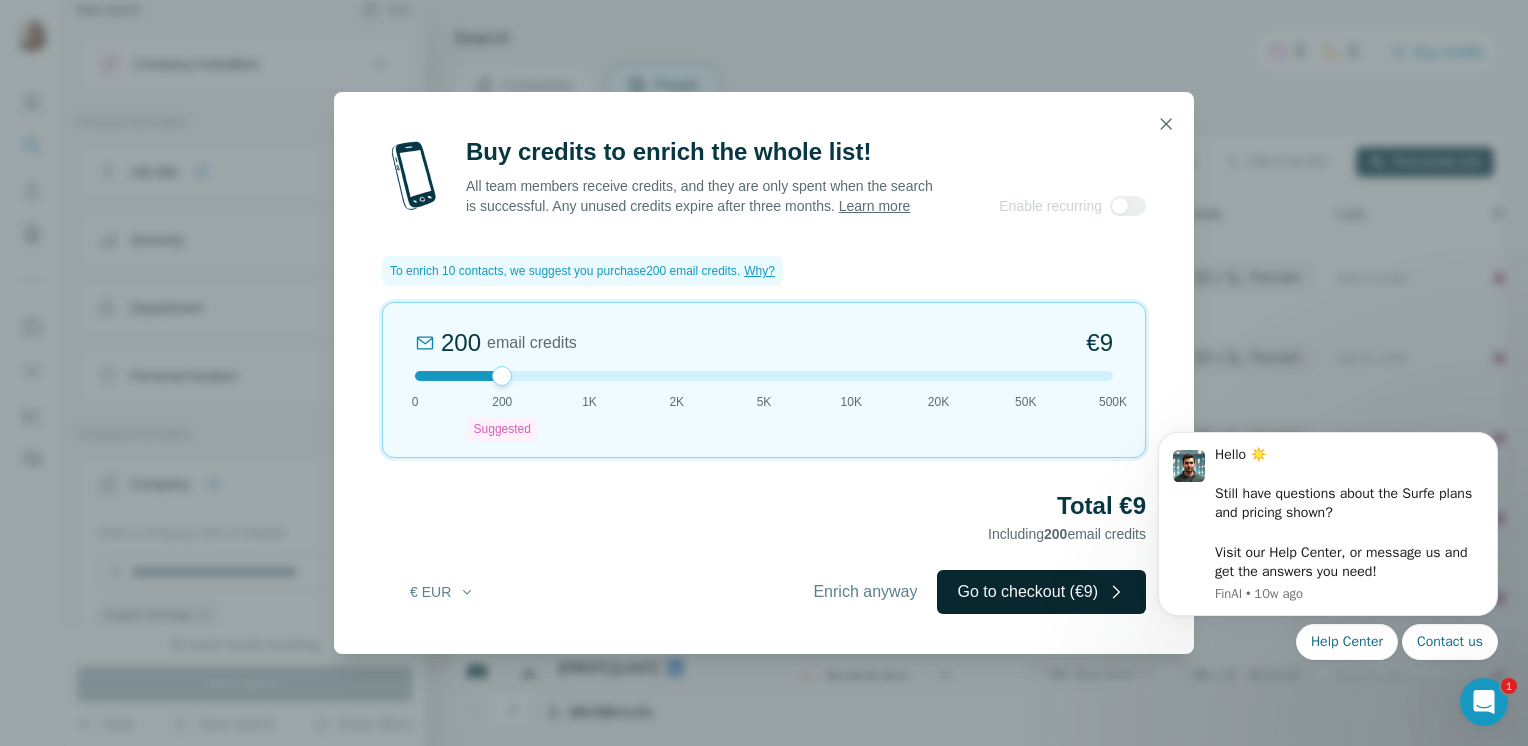 click on "Go to checkout (€9)" at bounding box center (1041, 592) 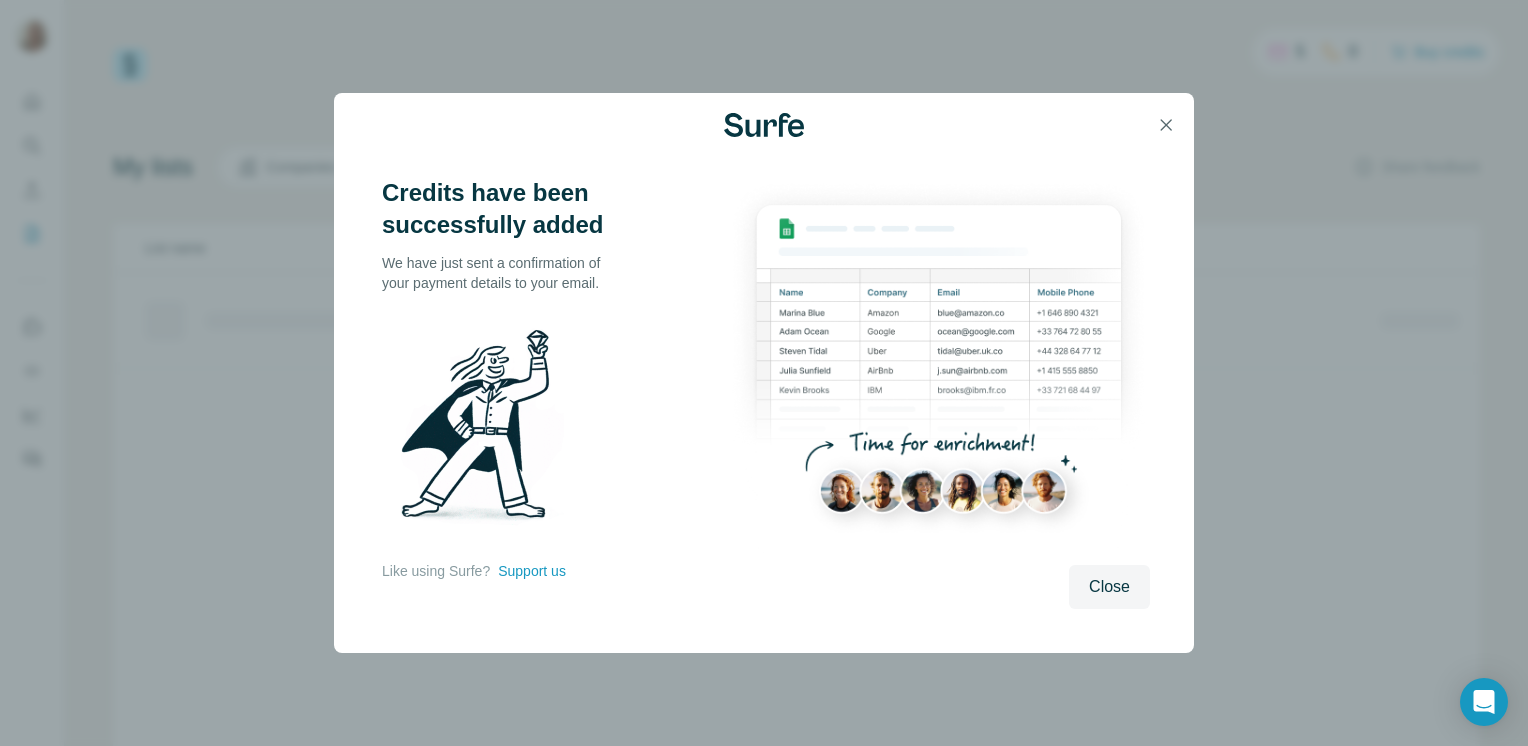 scroll, scrollTop: 0, scrollLeft: 0, axis: both 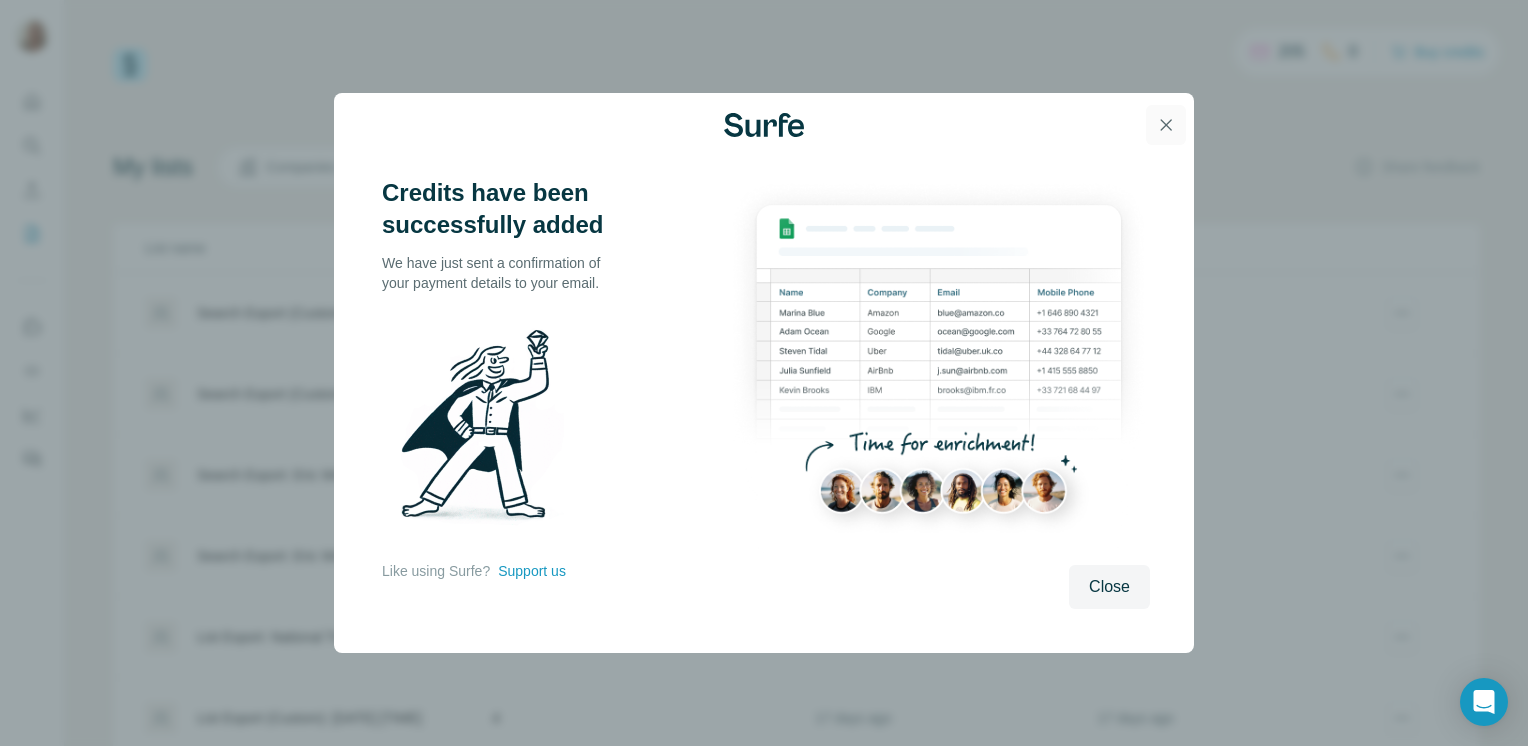 click 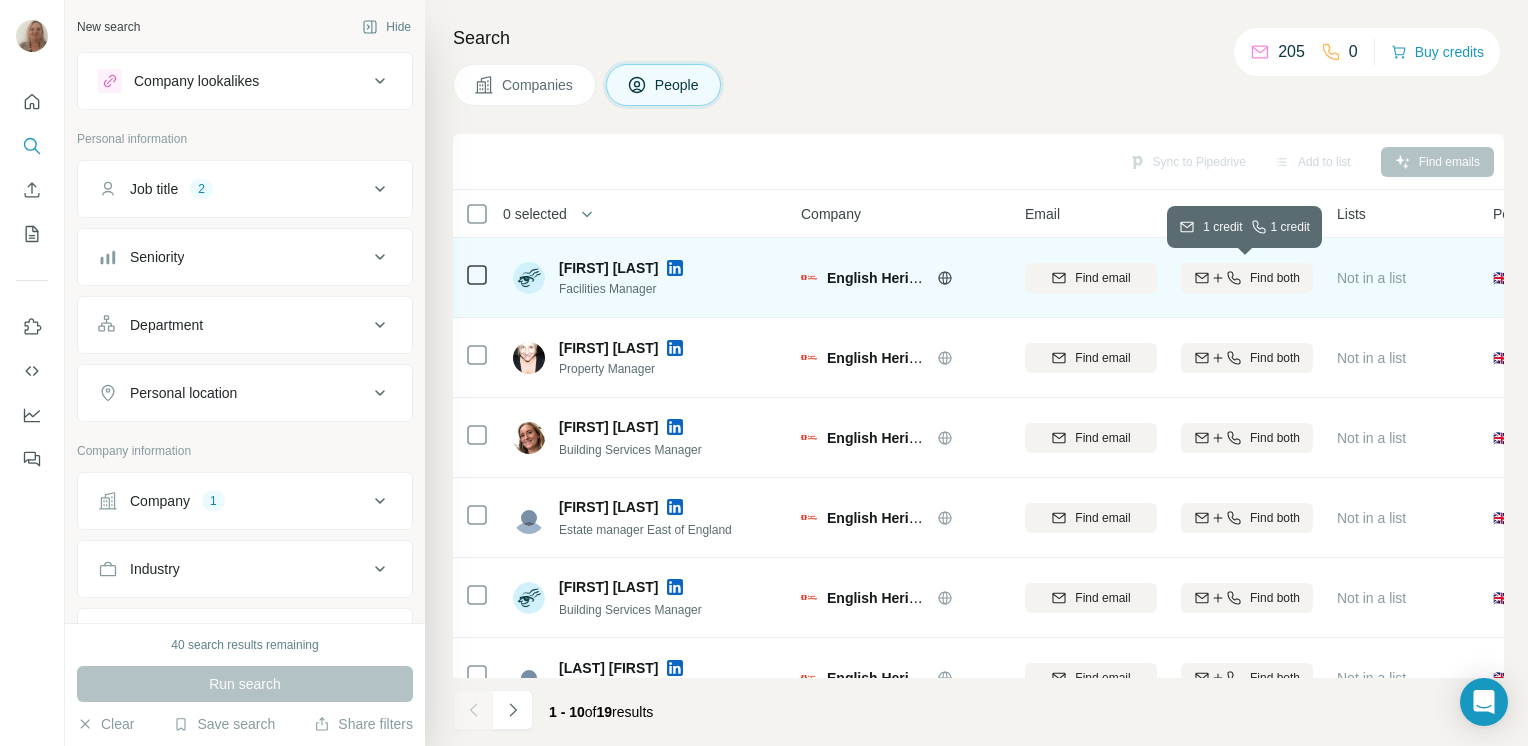click on "Find both" at bounding box center (1247, 278) 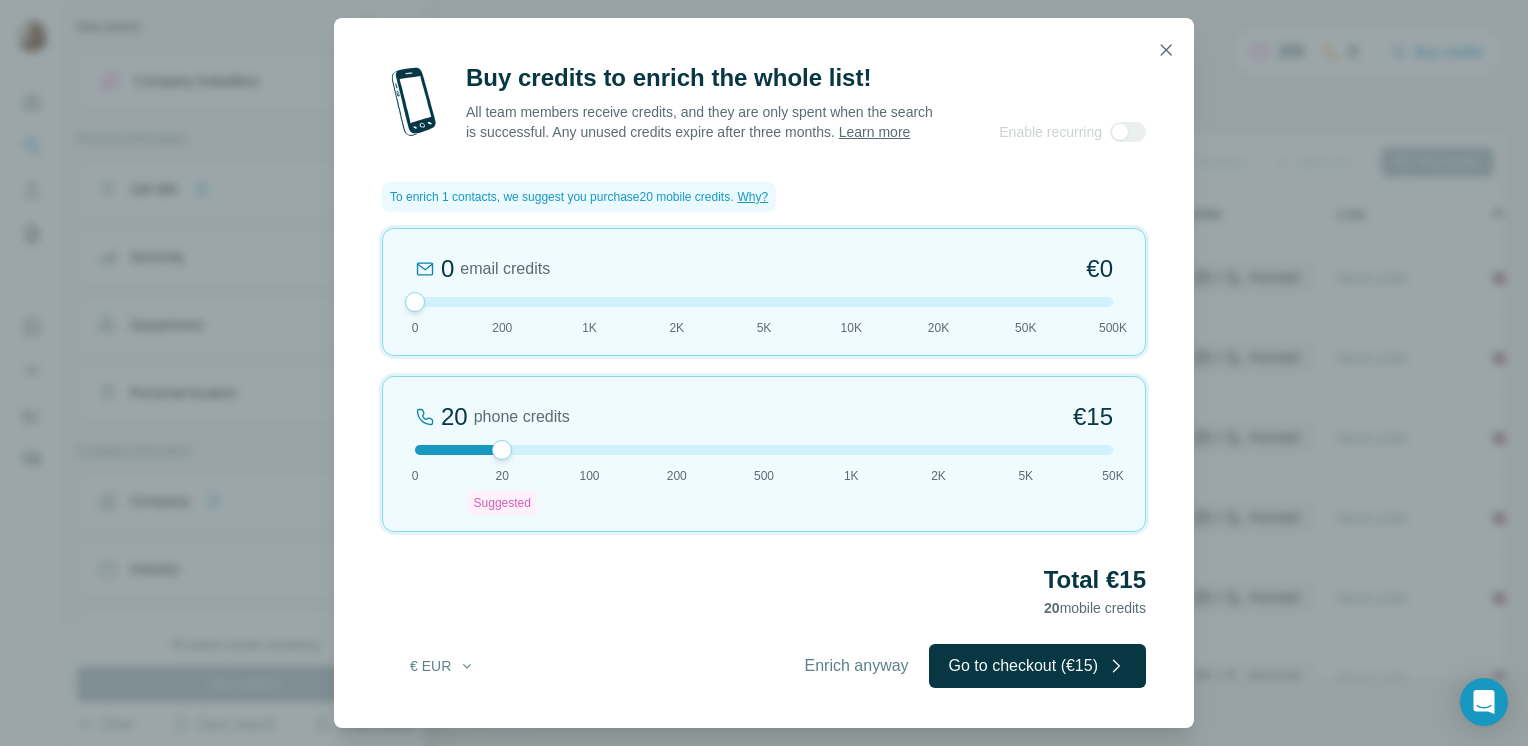 drag, startPoint x: 495, startPoint y: 463, endPoint x: 472, endPoint y: 463, distance: 23 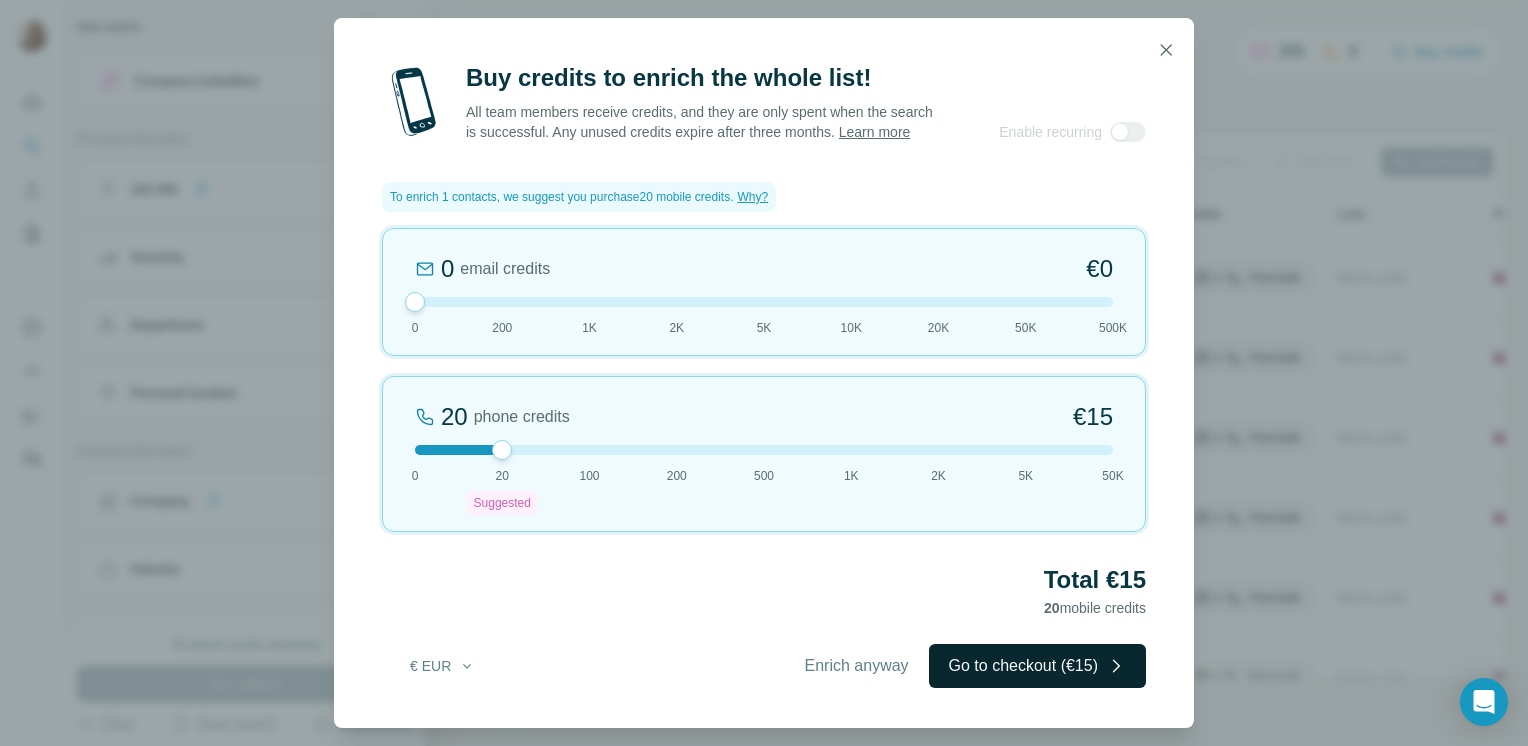 click on "Go to checkout (€15)" at bounding box center [1037, 666] 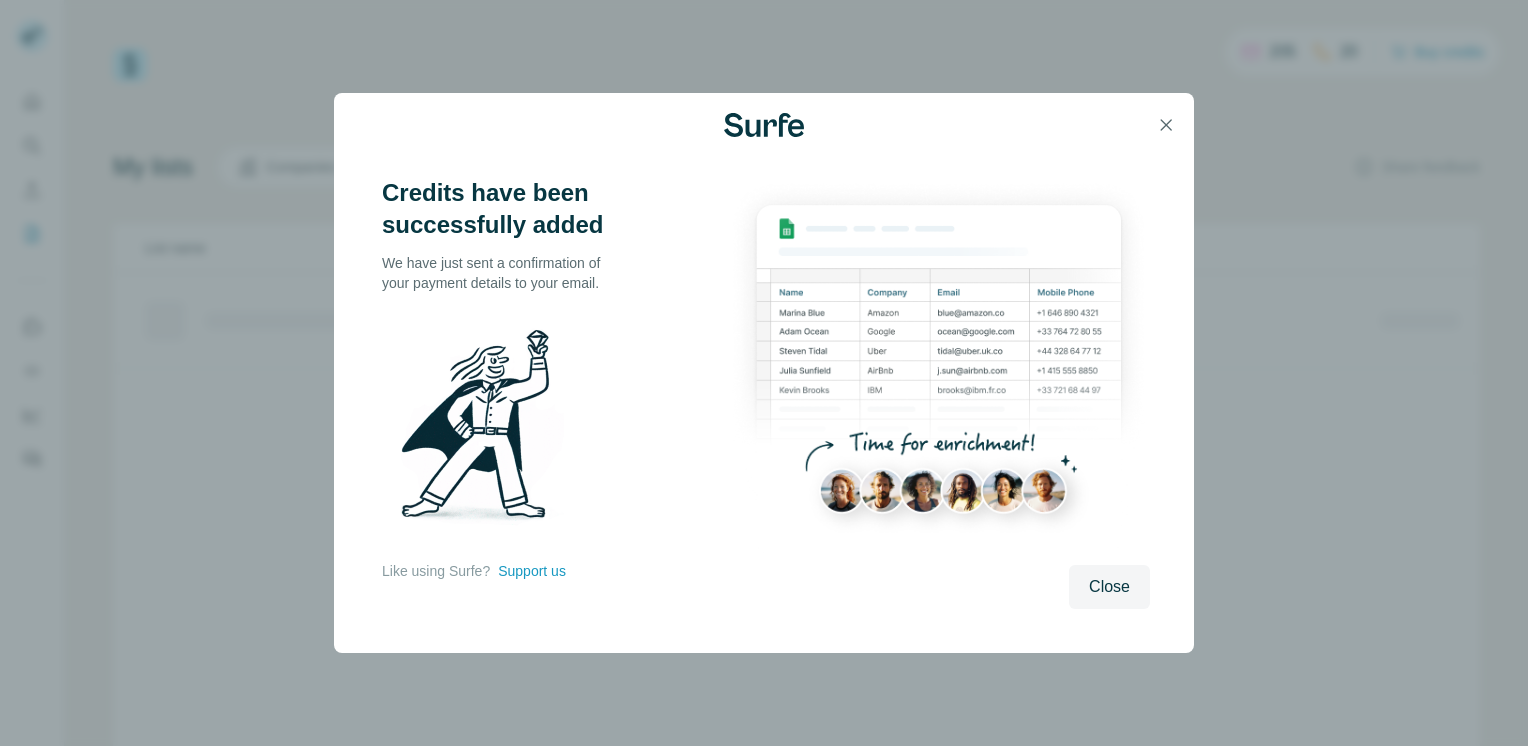 scroll, scrollTop: 0, scrollLeft: 0, axis: both 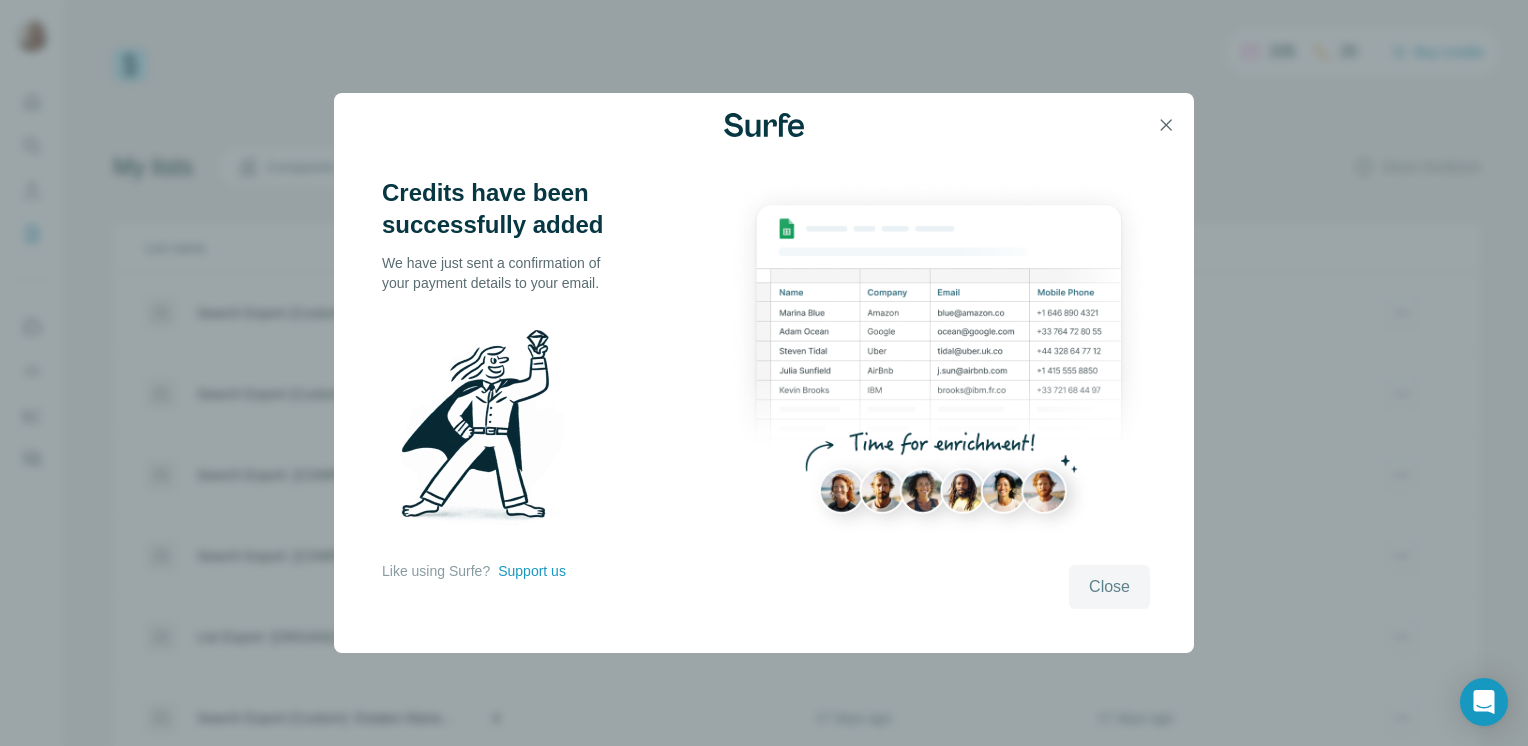 click on "Close" at bounding box center [1109, 587] 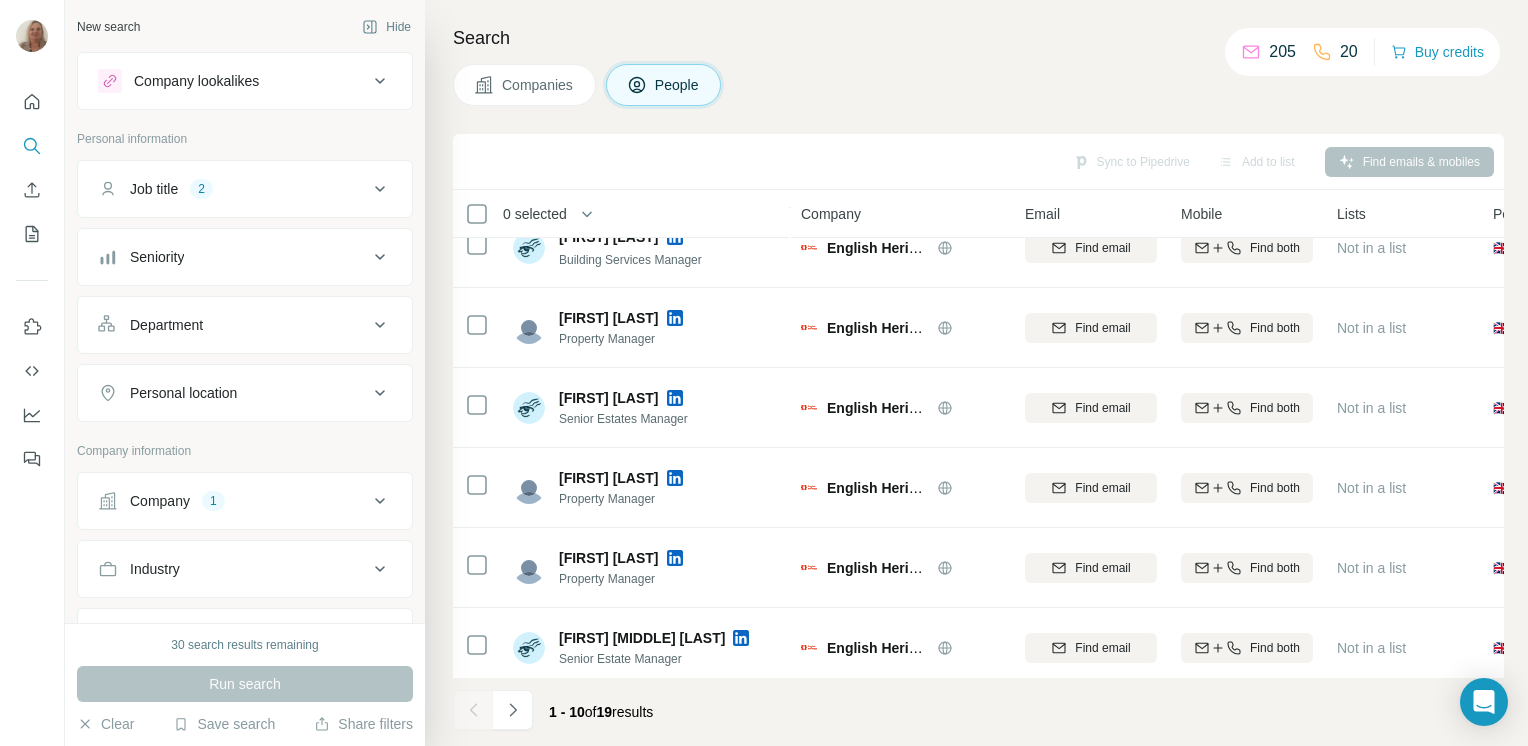 scroll, scrollTop: 369, scrollLeft: 0, axis: vertical 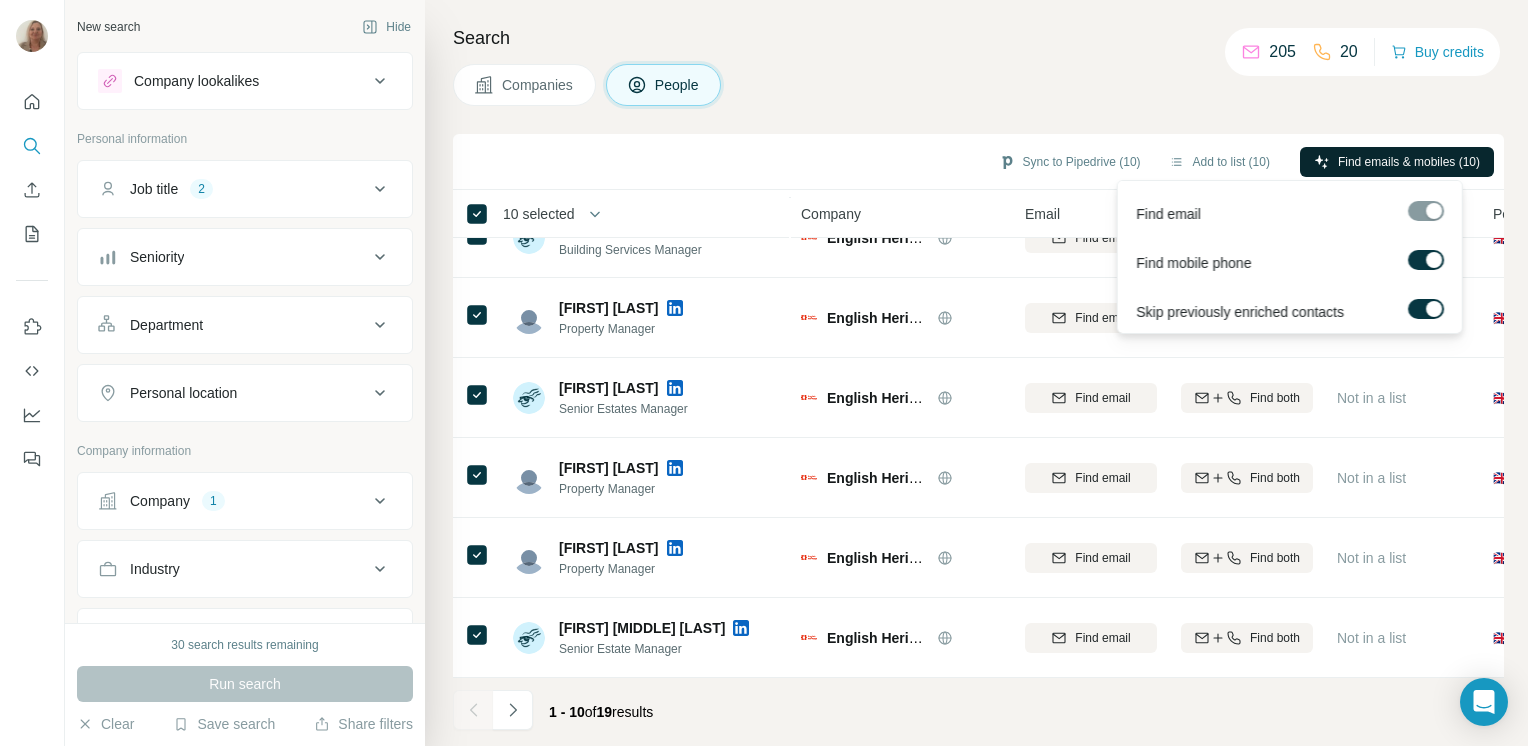 click on "Find emails & mobiles (10)" at bounding box center [1409, 162] 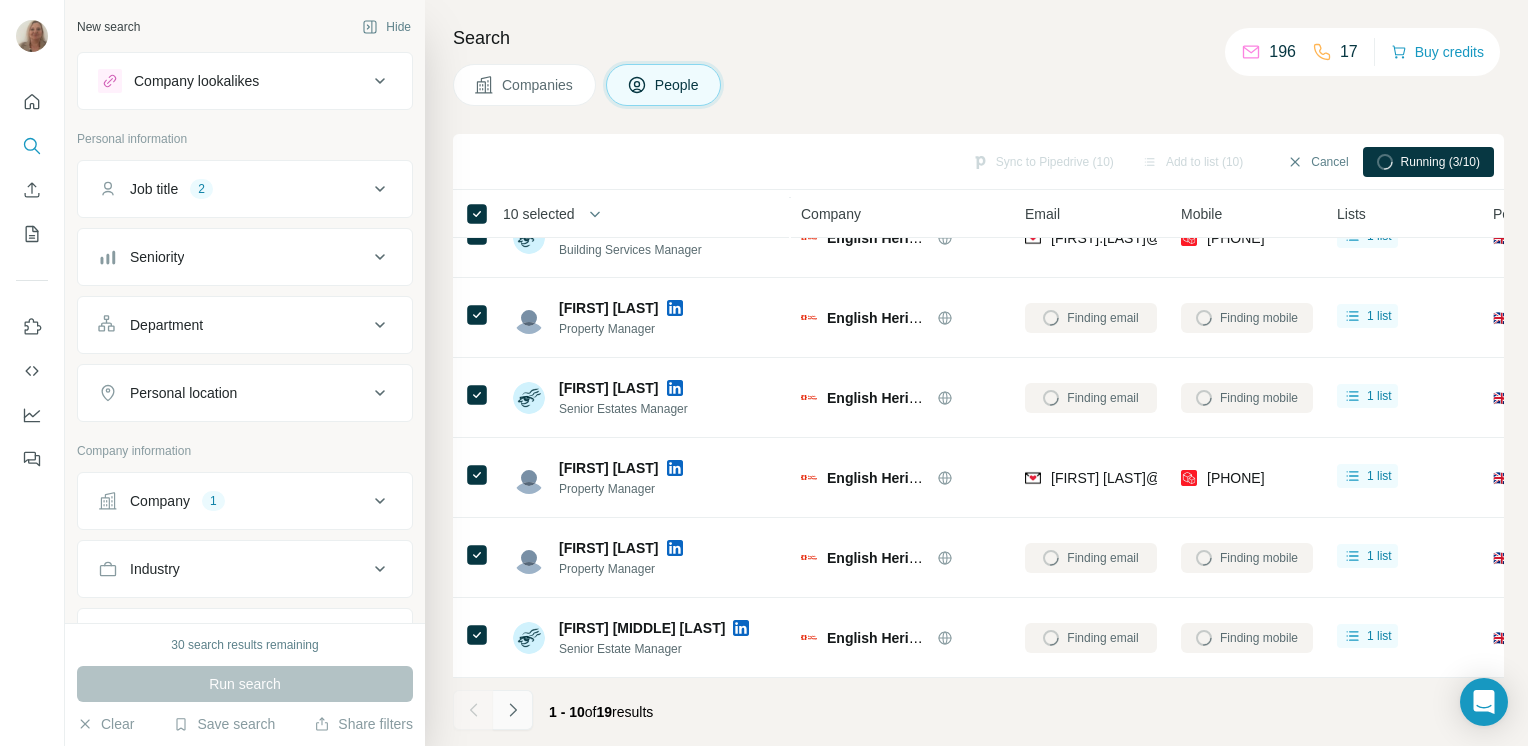 click 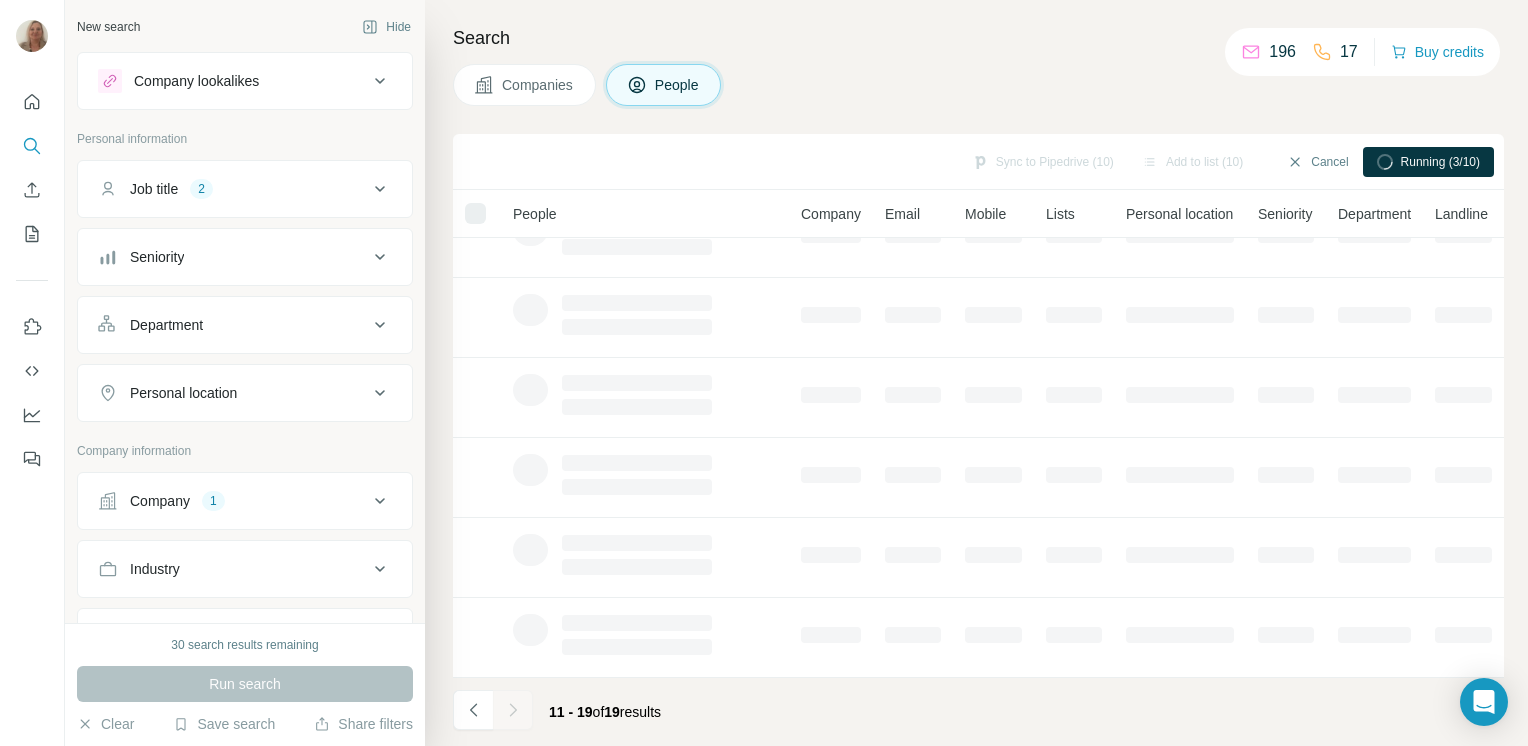 scroll, scrollTop: 289, scrollLeft: 0, axis: vertical 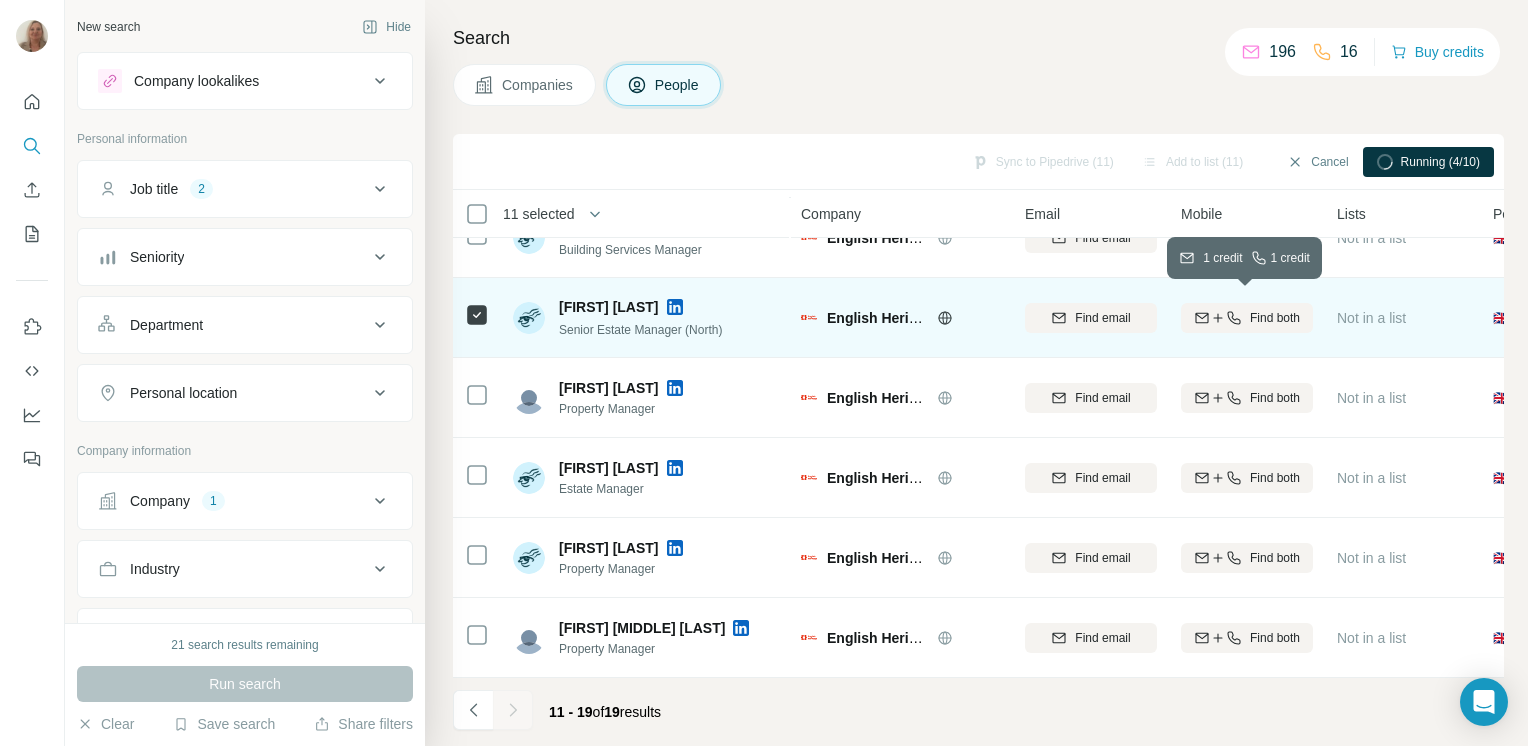 click on "Find both" at bounding box center (1275, 318) 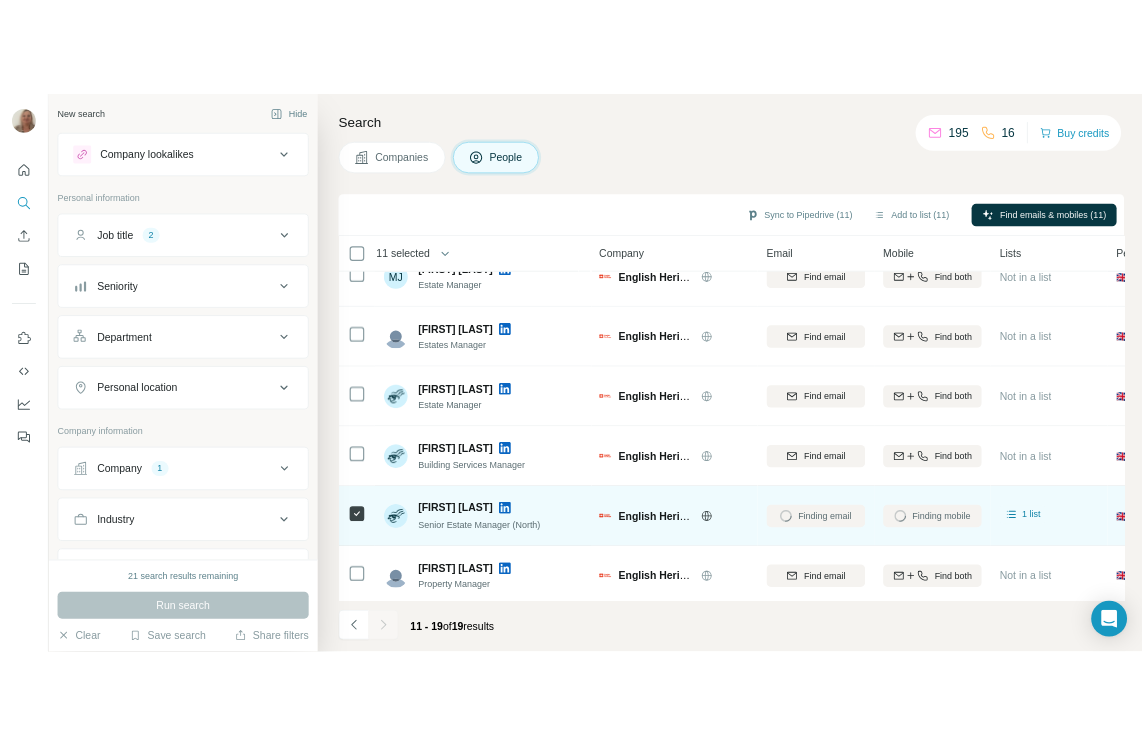 scroll, scrollTop: 0, scrollLeft: 0, axis: both 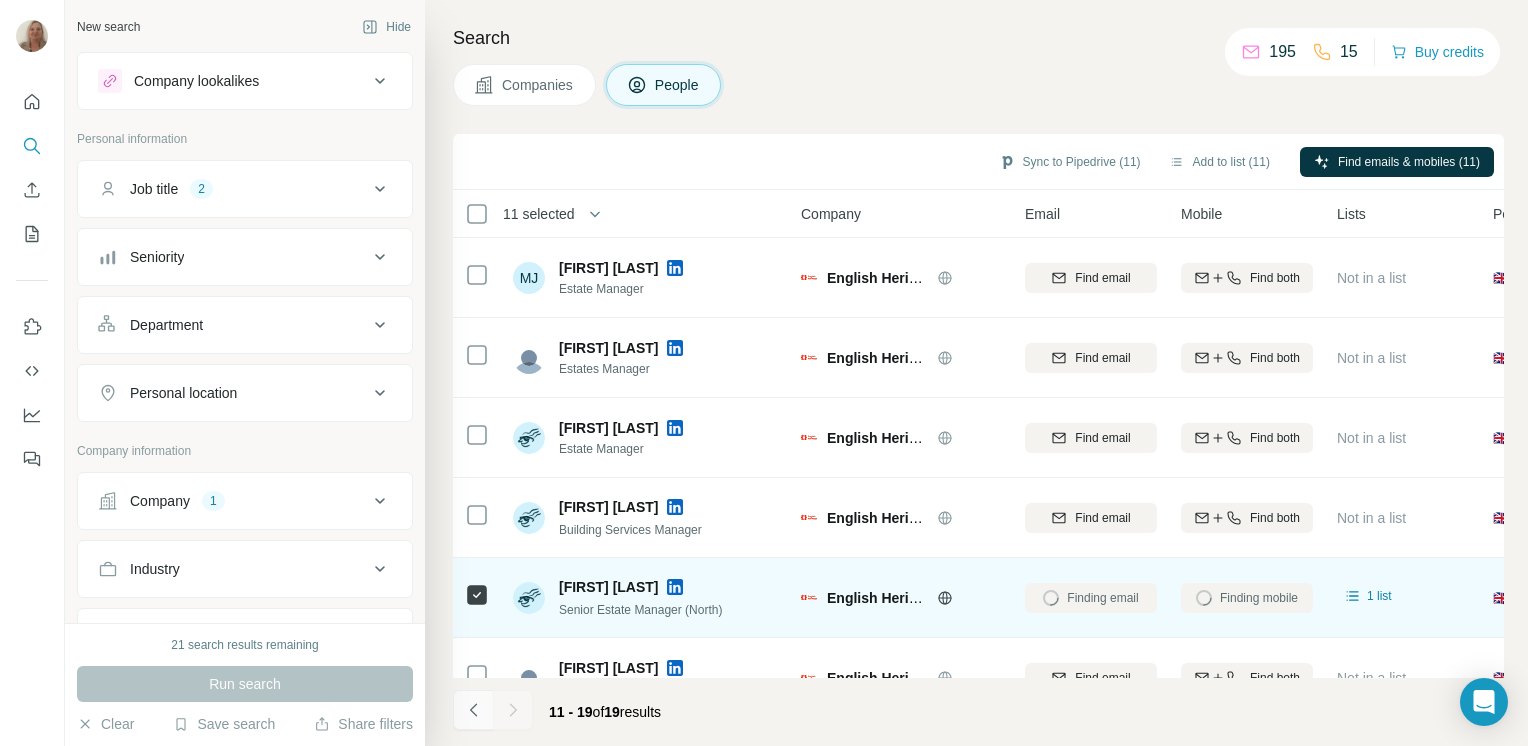 click at bounding box center (473, 710) 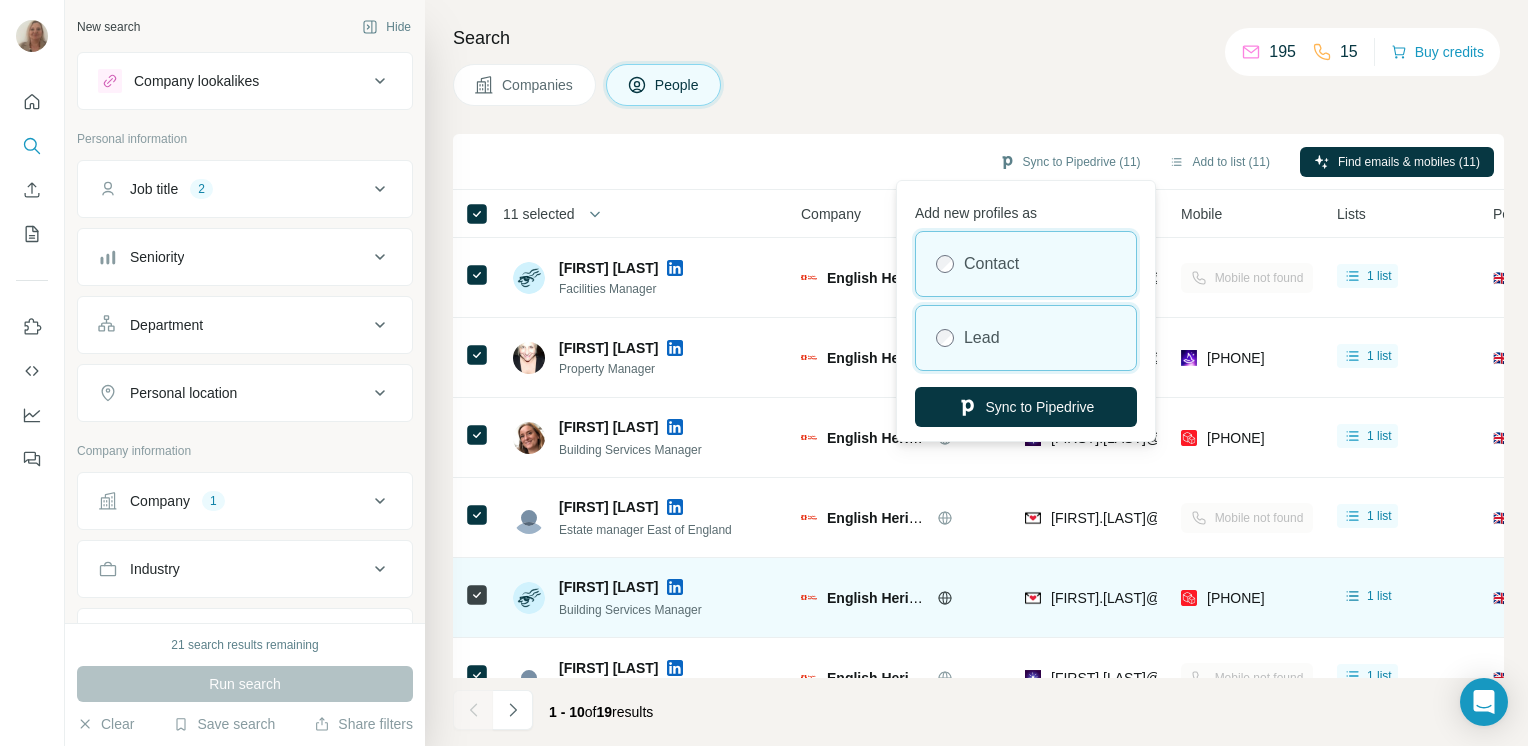 click on "Lead" at bounding box center (982, 338) 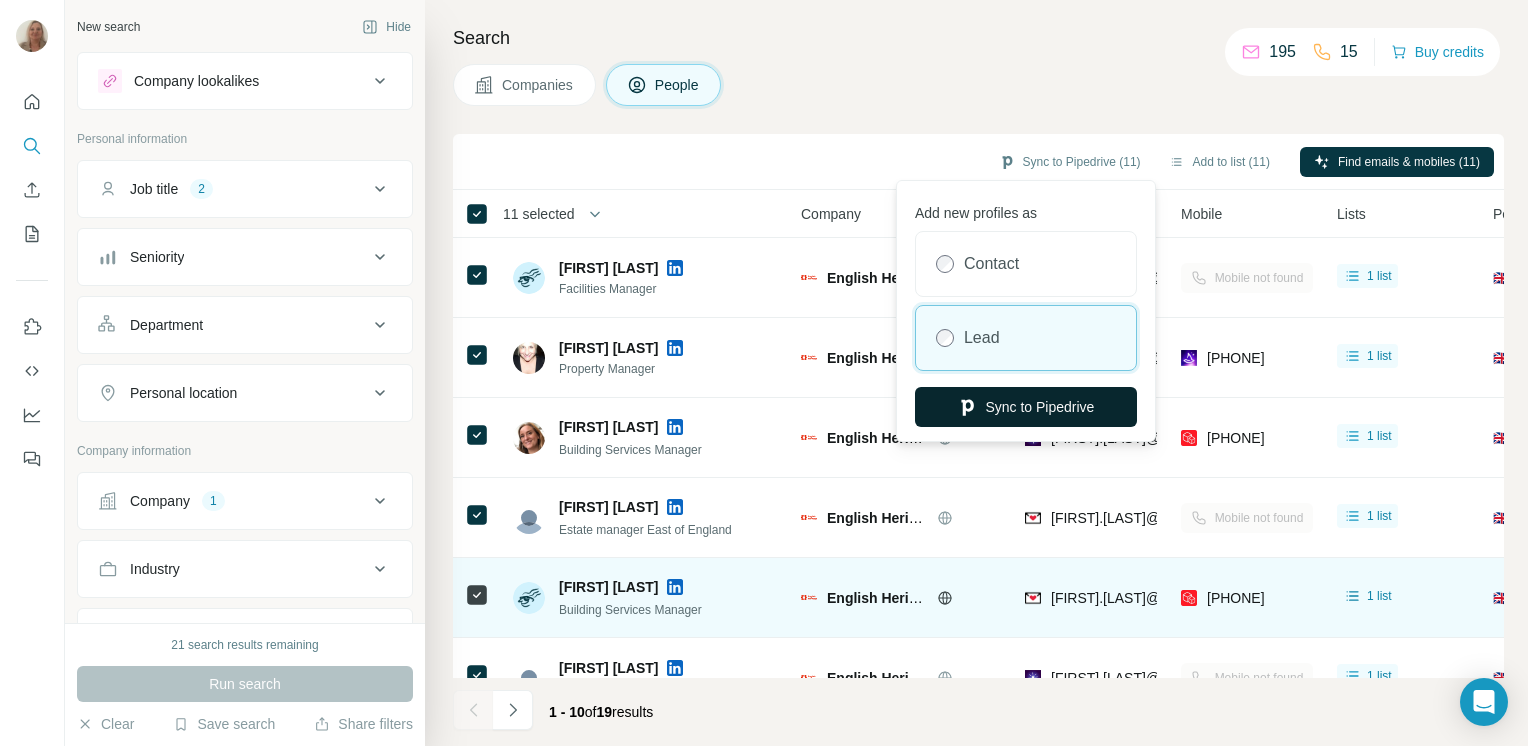 click on "Sync to Pipedrive" at bounding box center [1026, 407] 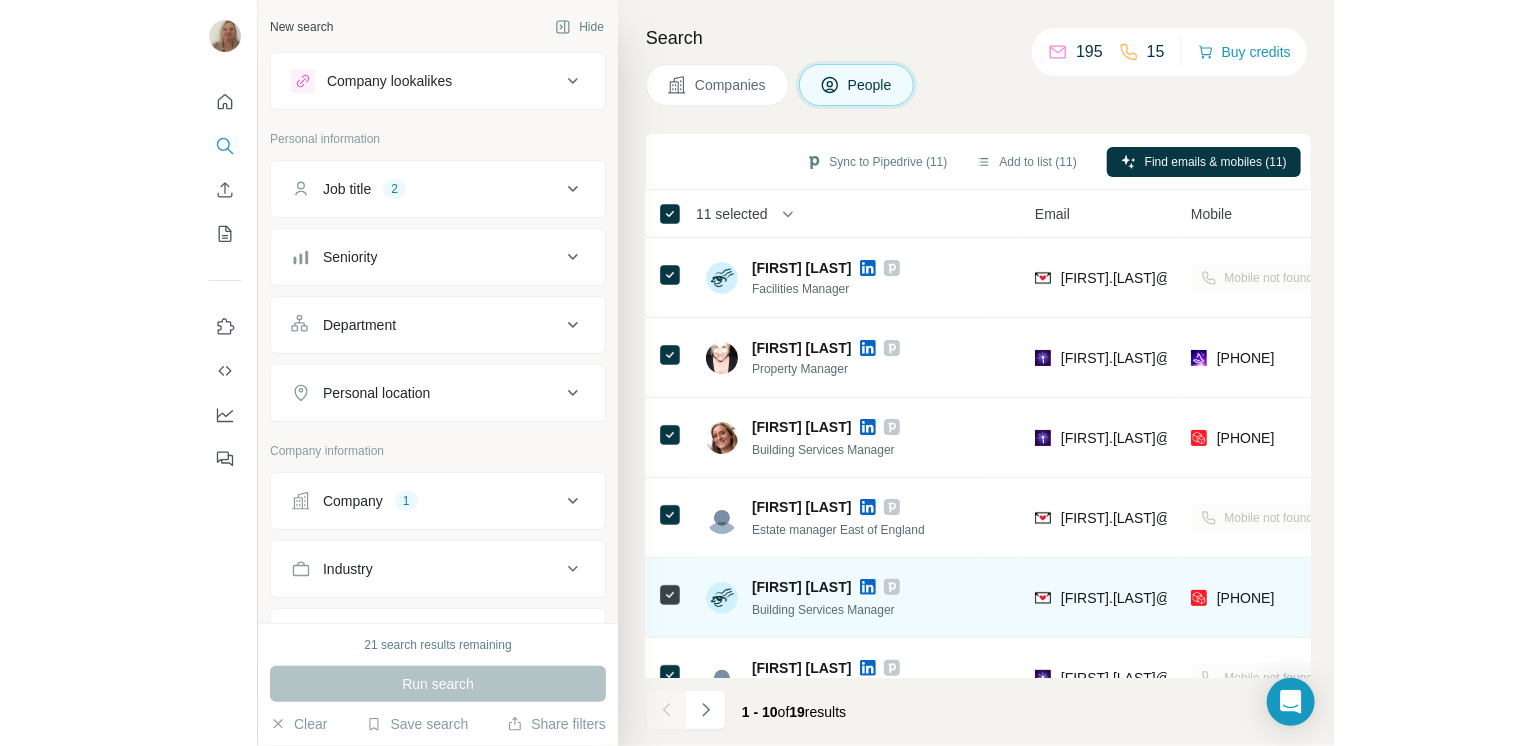 scroll, scrollTop: 0, scrollLeft: 304, axis: horizontal 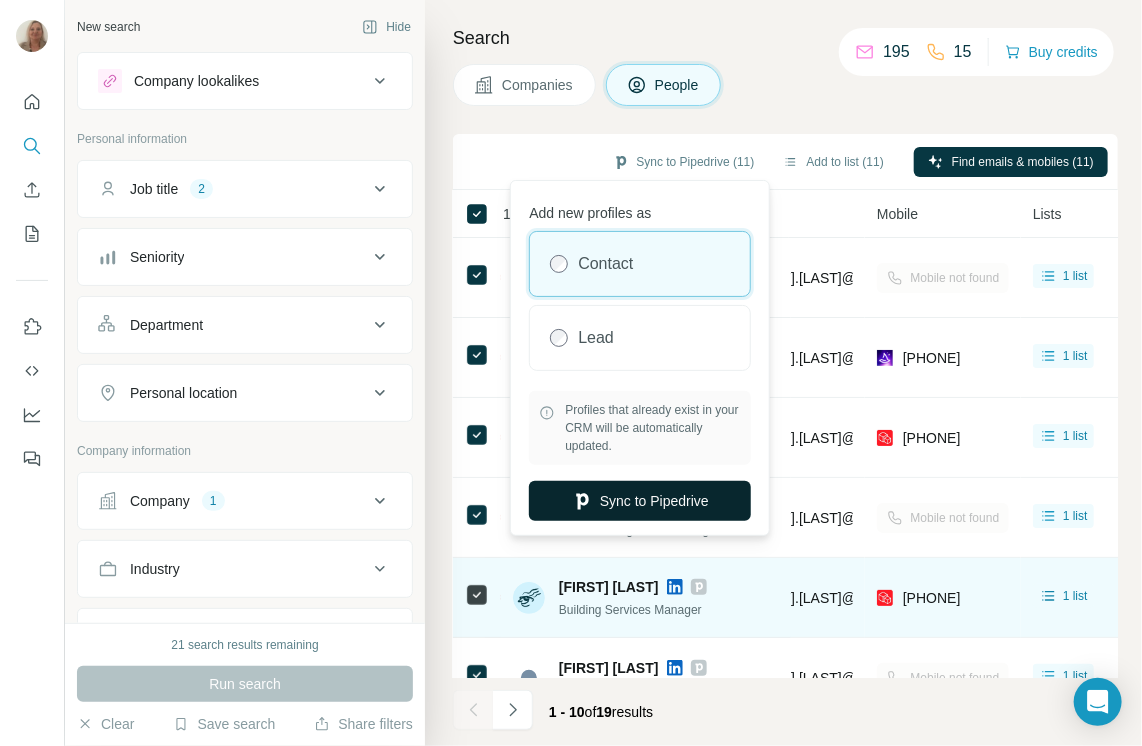 click on "Sync to Pipedrive" at bounding box center [640, 501] 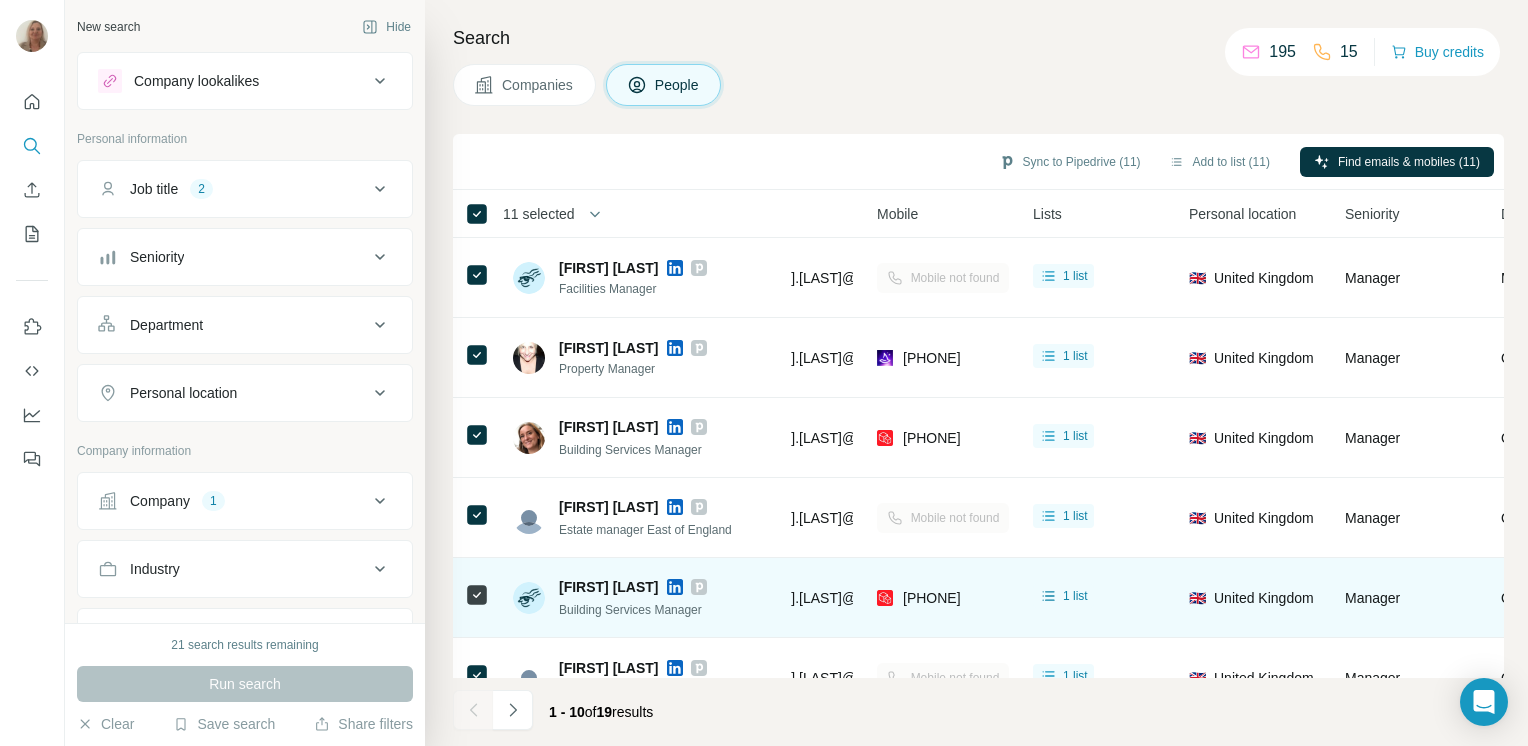 click on "Companies" at bounding box center [538, 85] 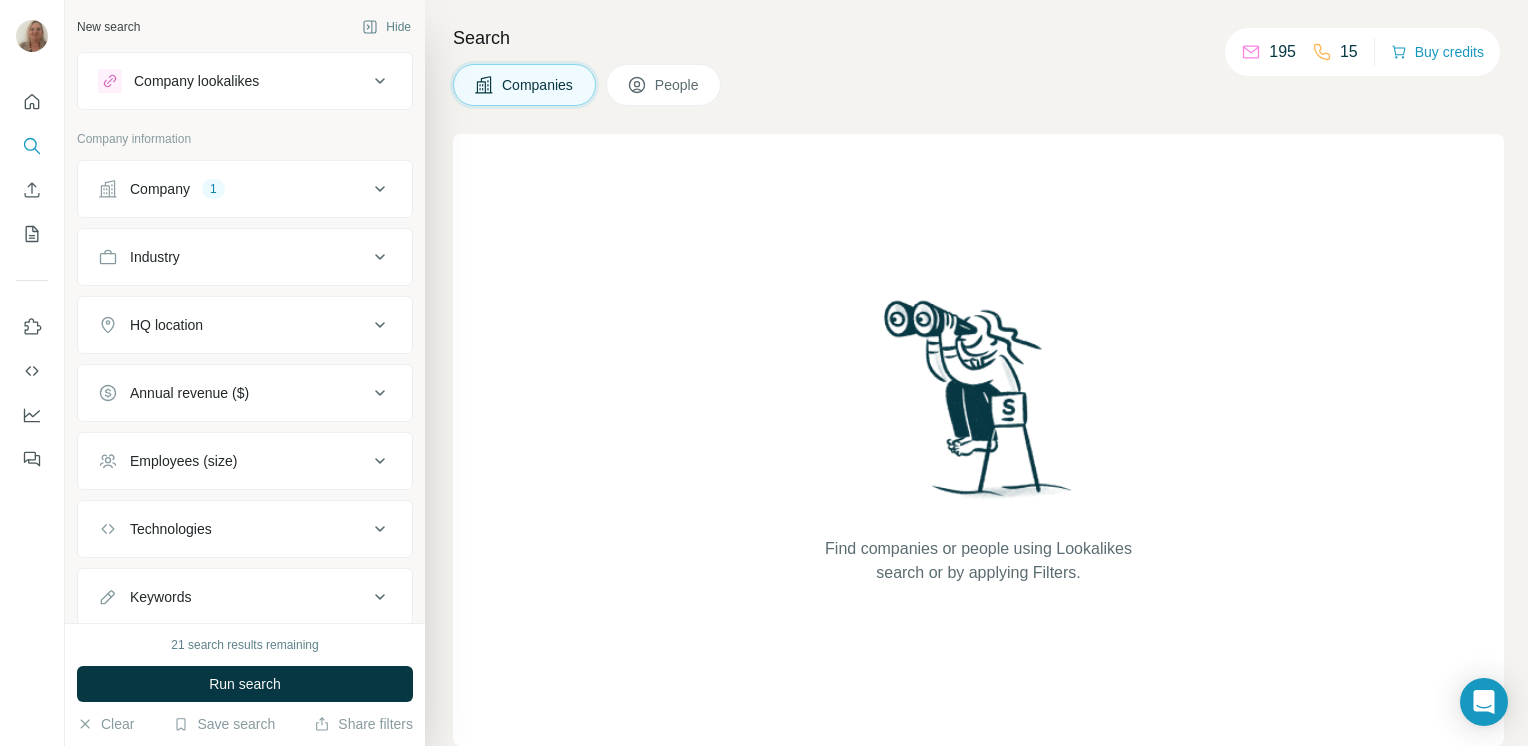 click 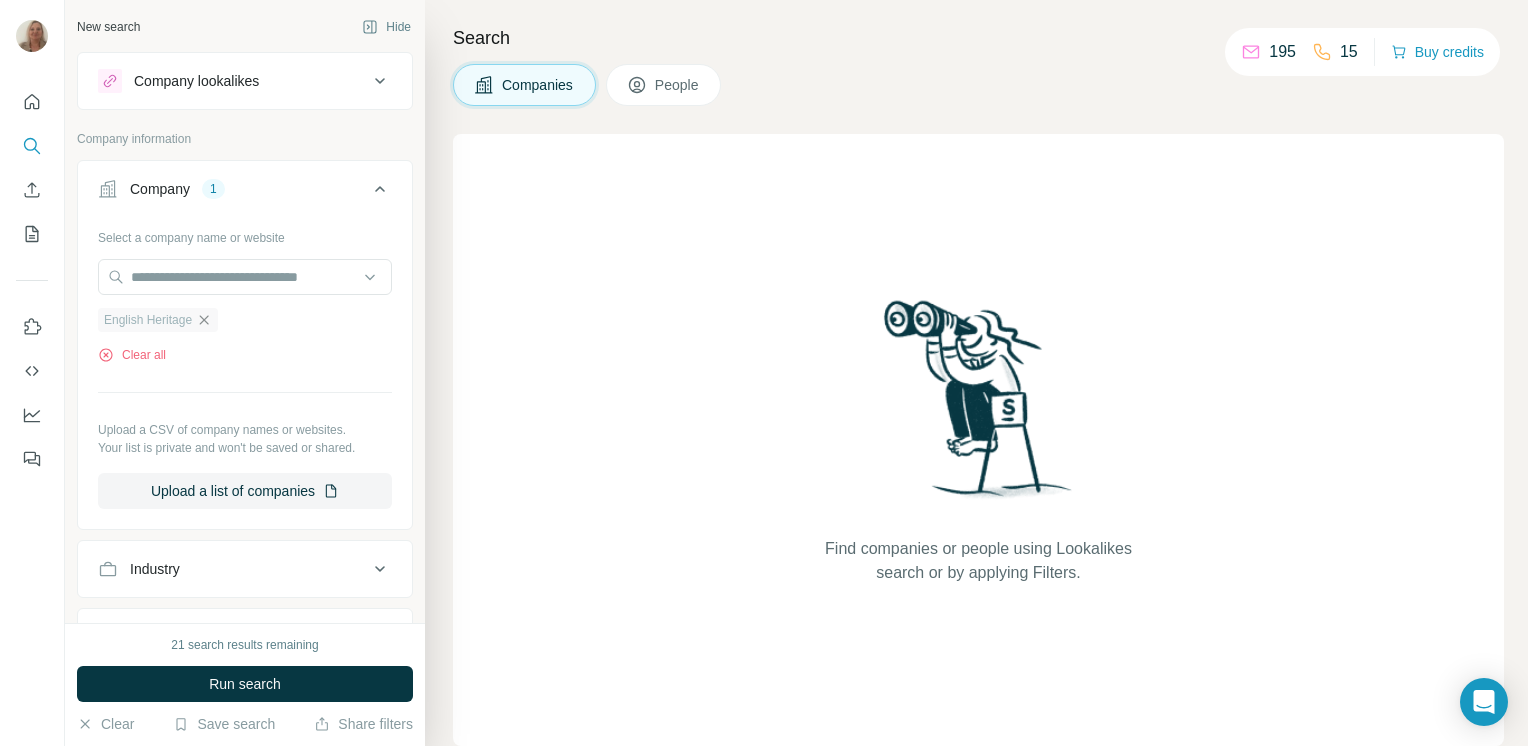 click 